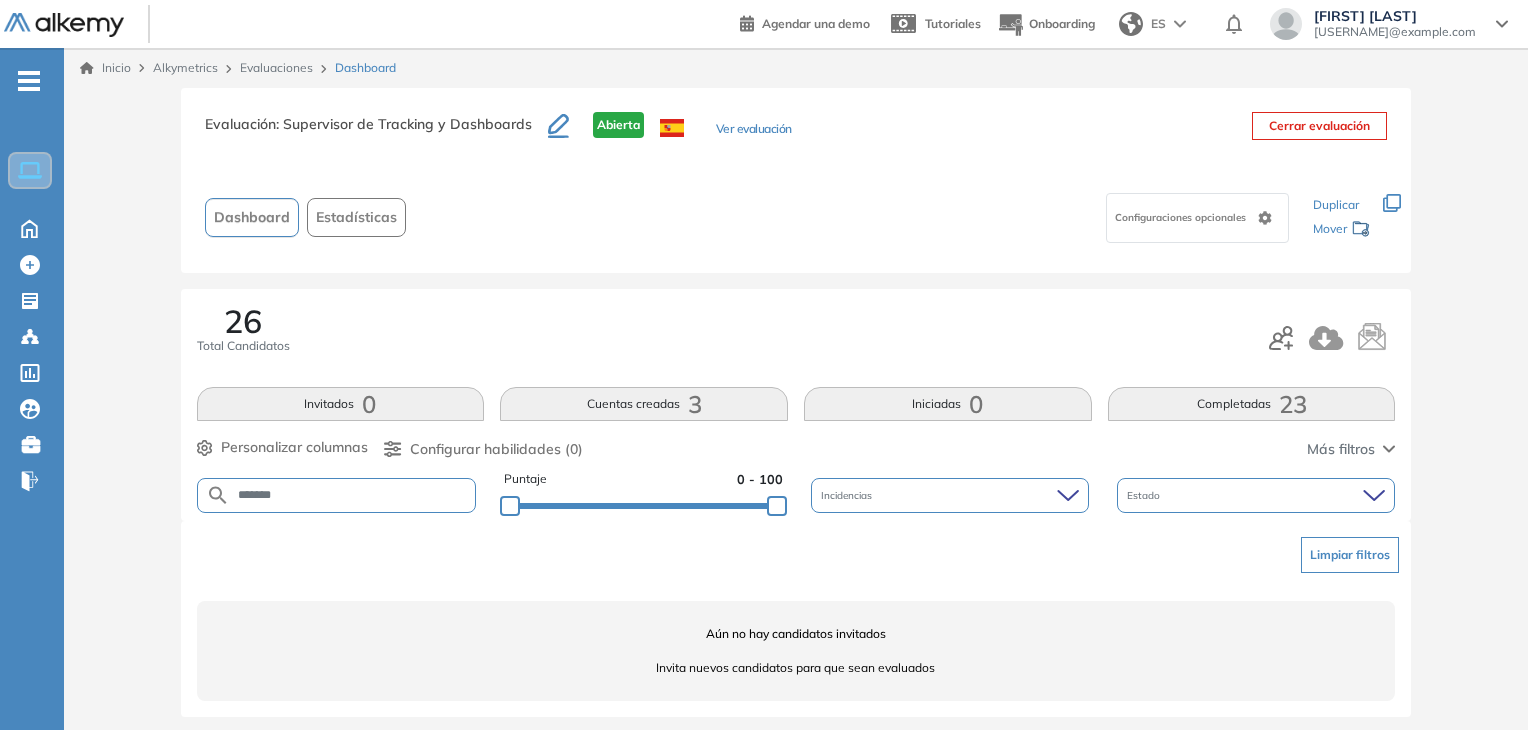 scroll, scrollTop: 0, scrollLeft: 0, axis: both 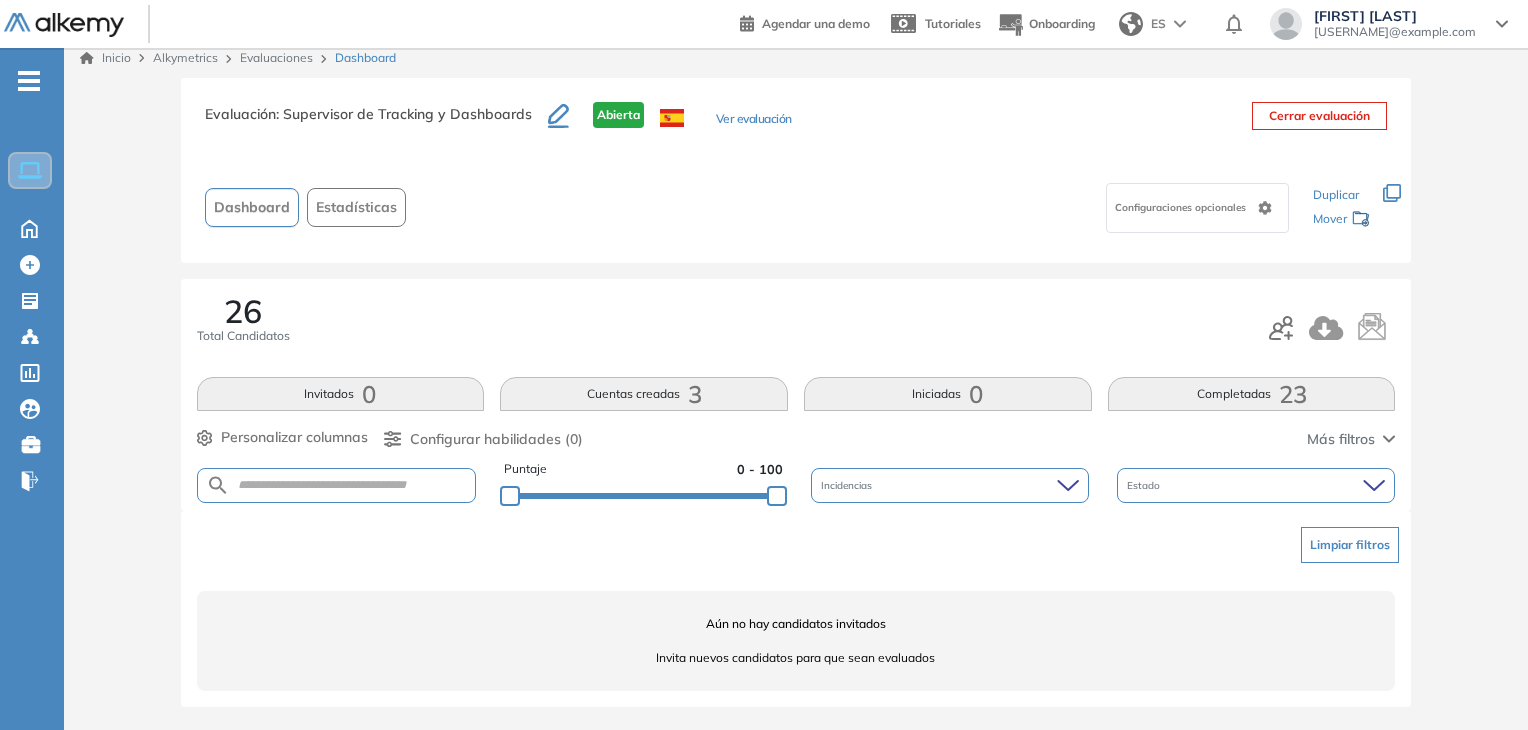 click on "Puntaje 0 - 100 Incidencias Estado" at bounding box center (796, 485) 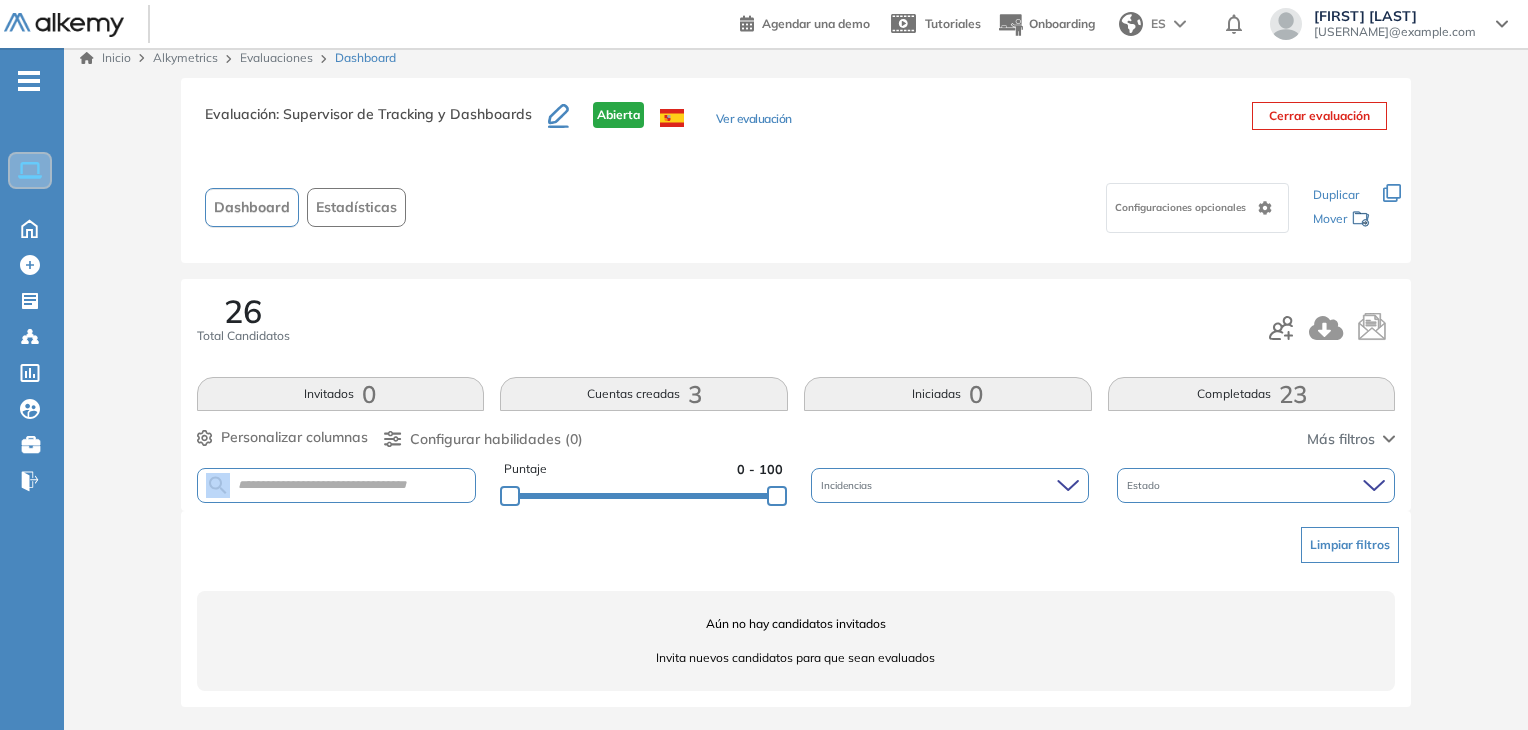 drag, startPoint x: 428, startPoint y: 498, endPoint x: 427, endPoint y: 483, distance: 15.033297 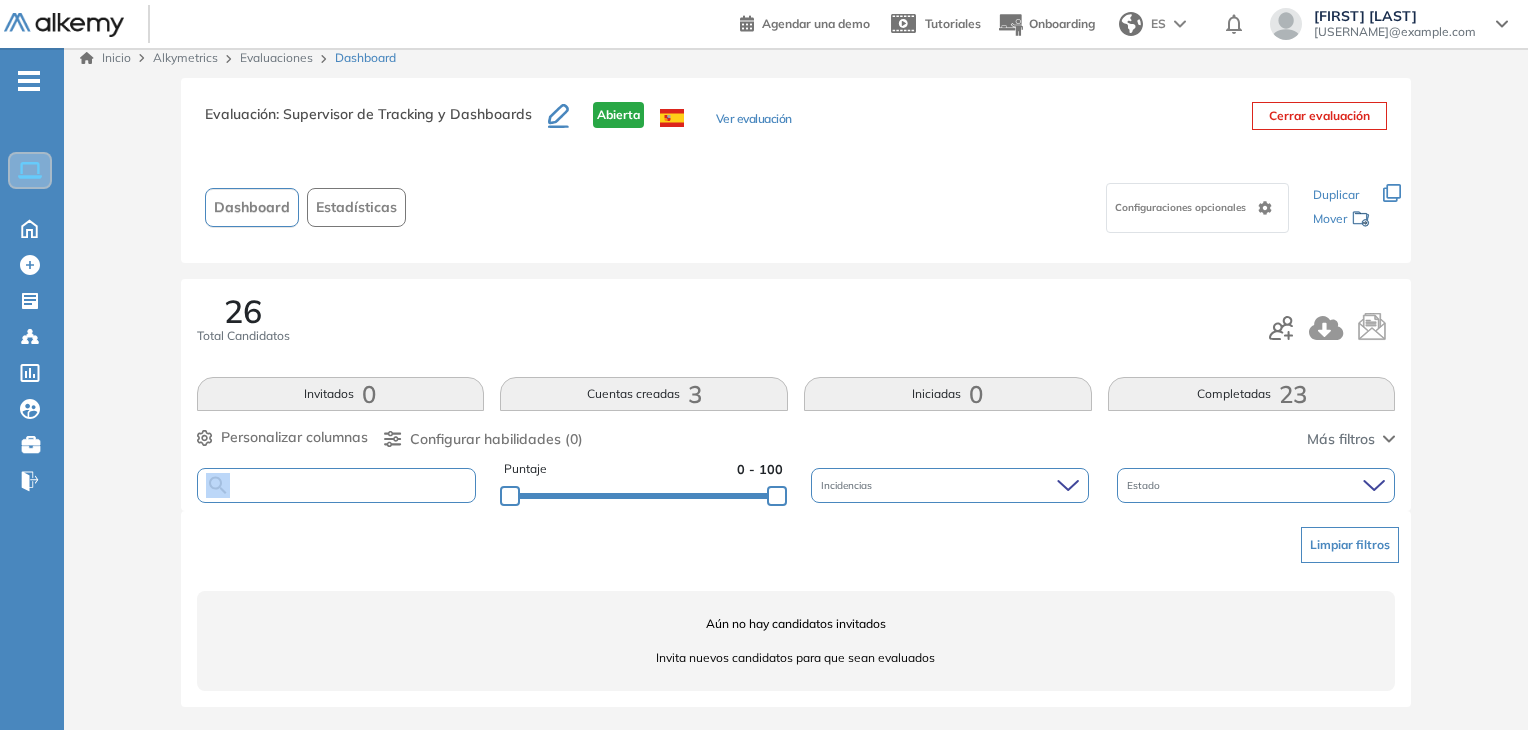click at bounding box center [353, 485] 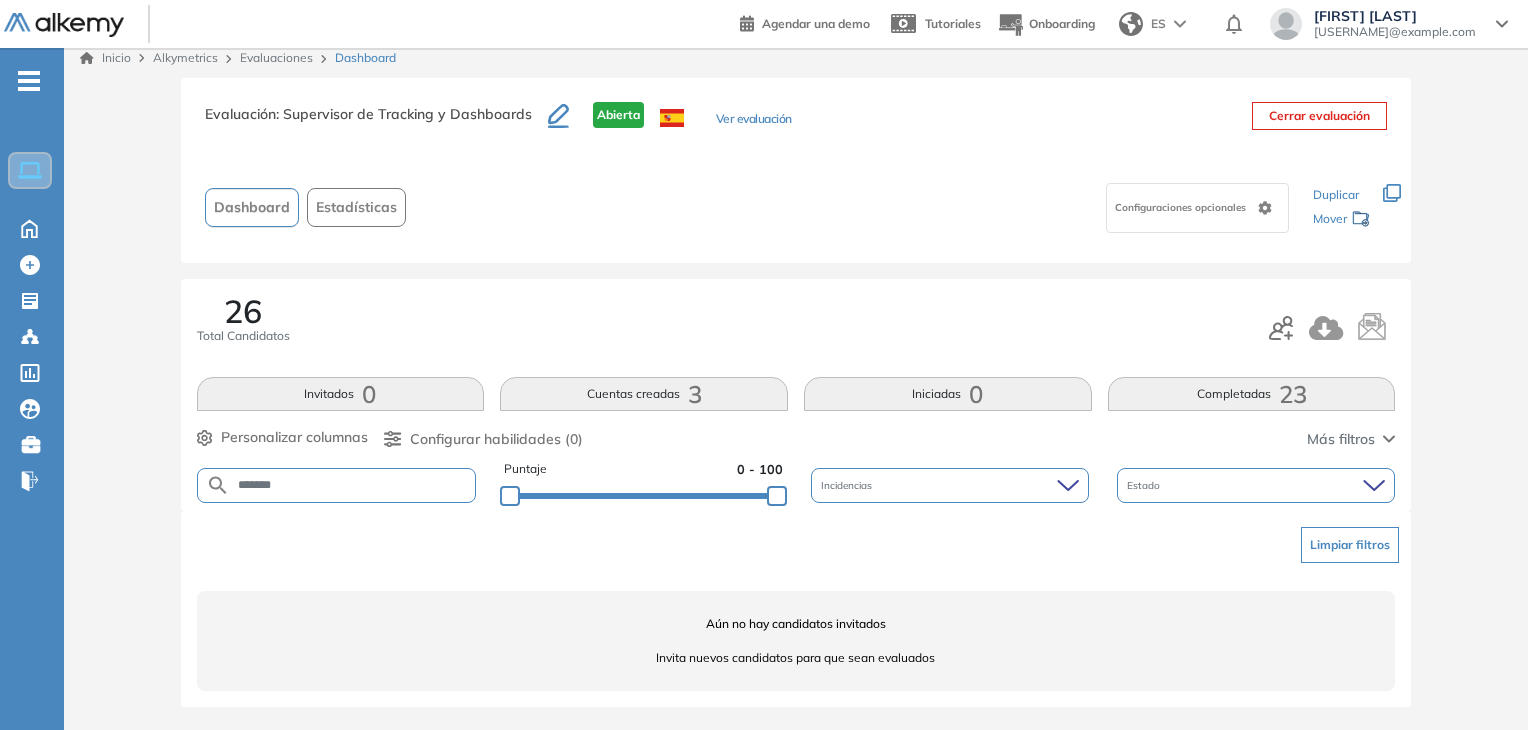 type on "*******" 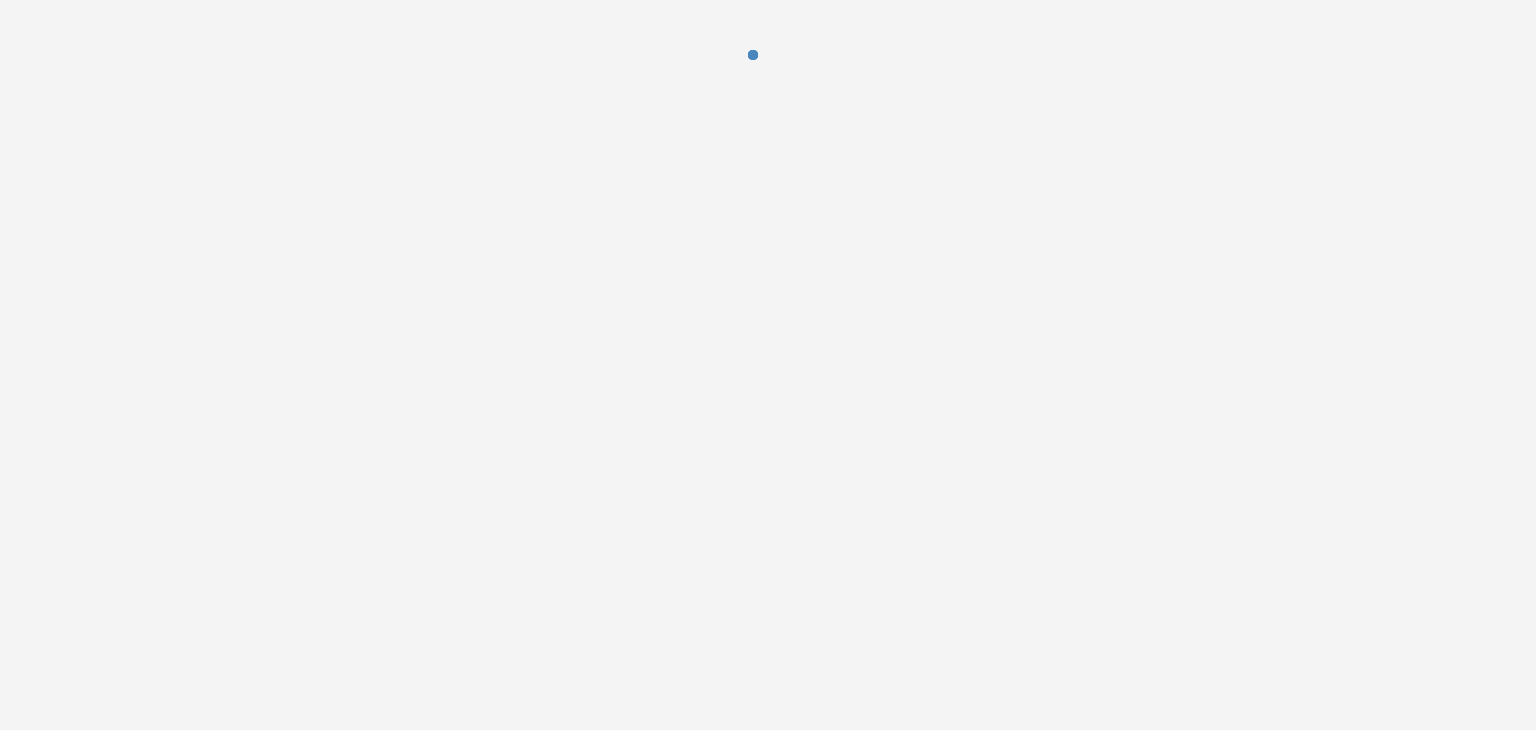 scroll, scrollTop: 0, scrollLeft: 0, axis: both 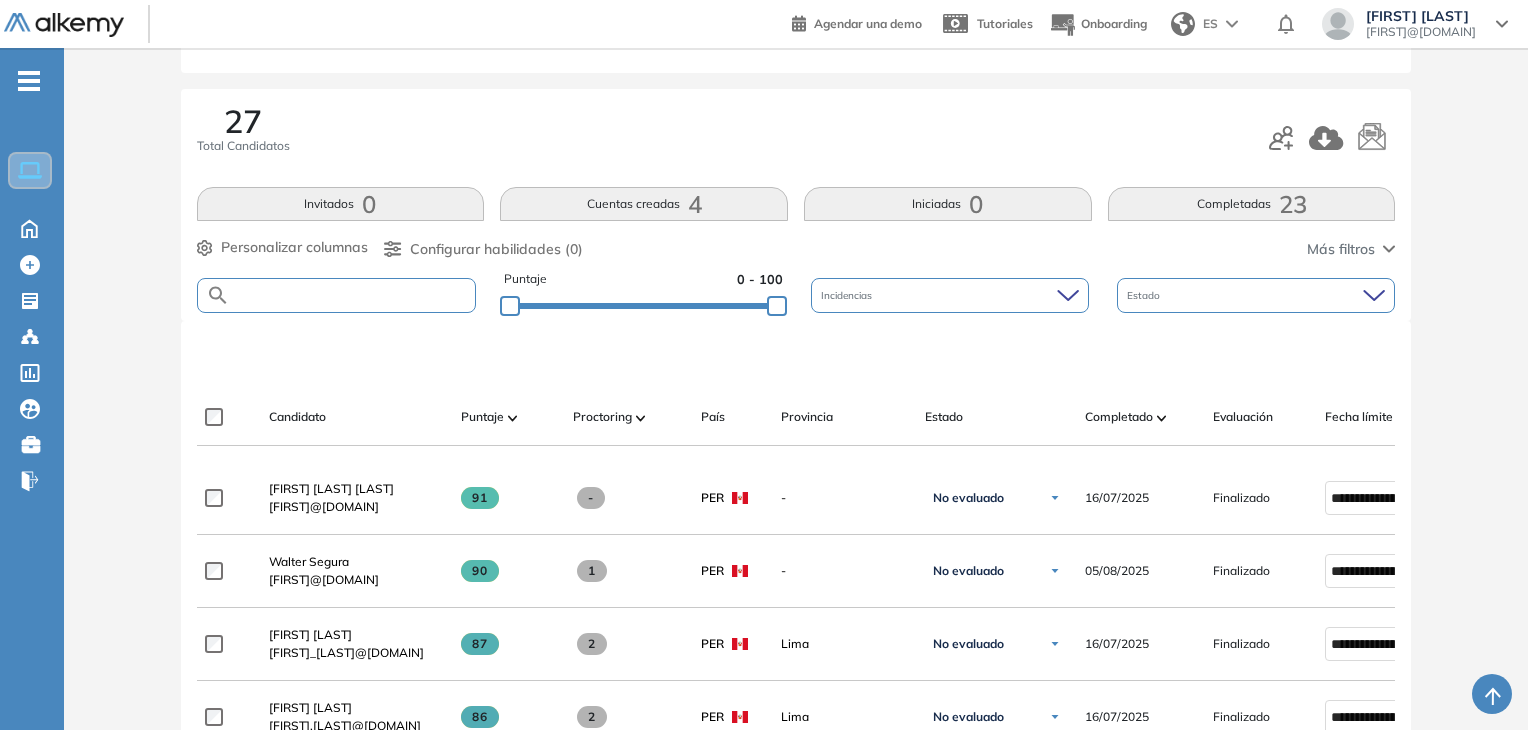 click at bounding box center (353, 295) 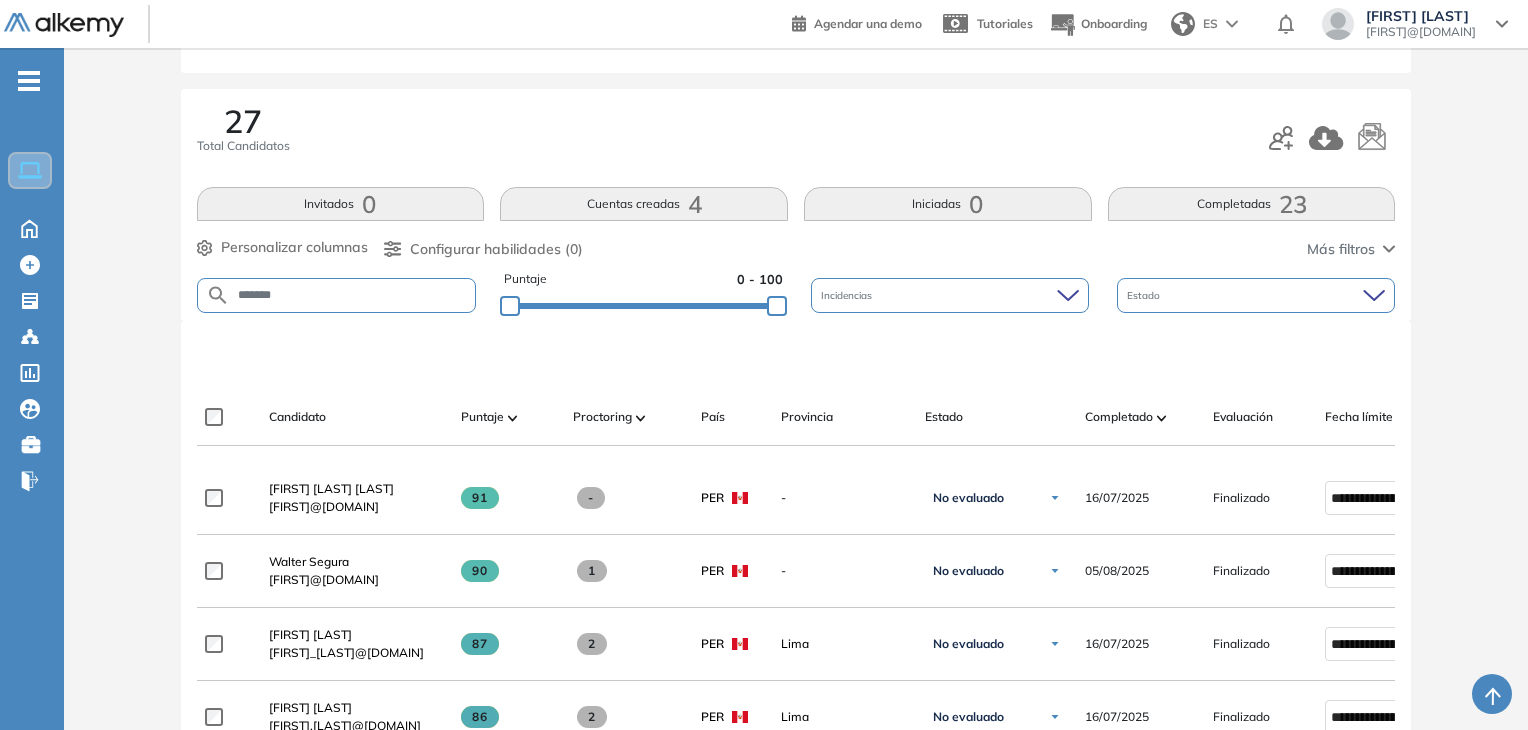 type on "*******" 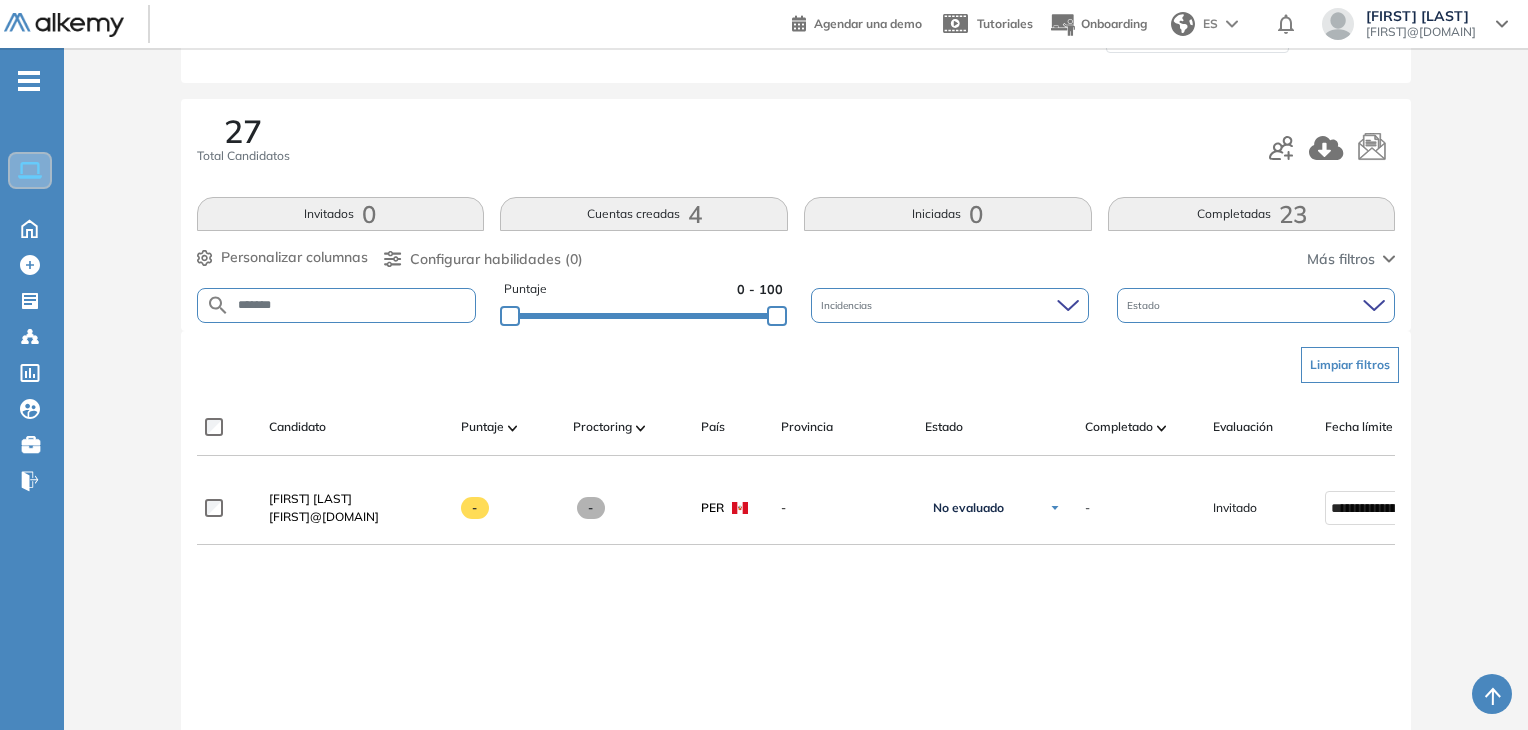 scroll, scrollTop: 200, scrollLeft: 0, axis: vertical 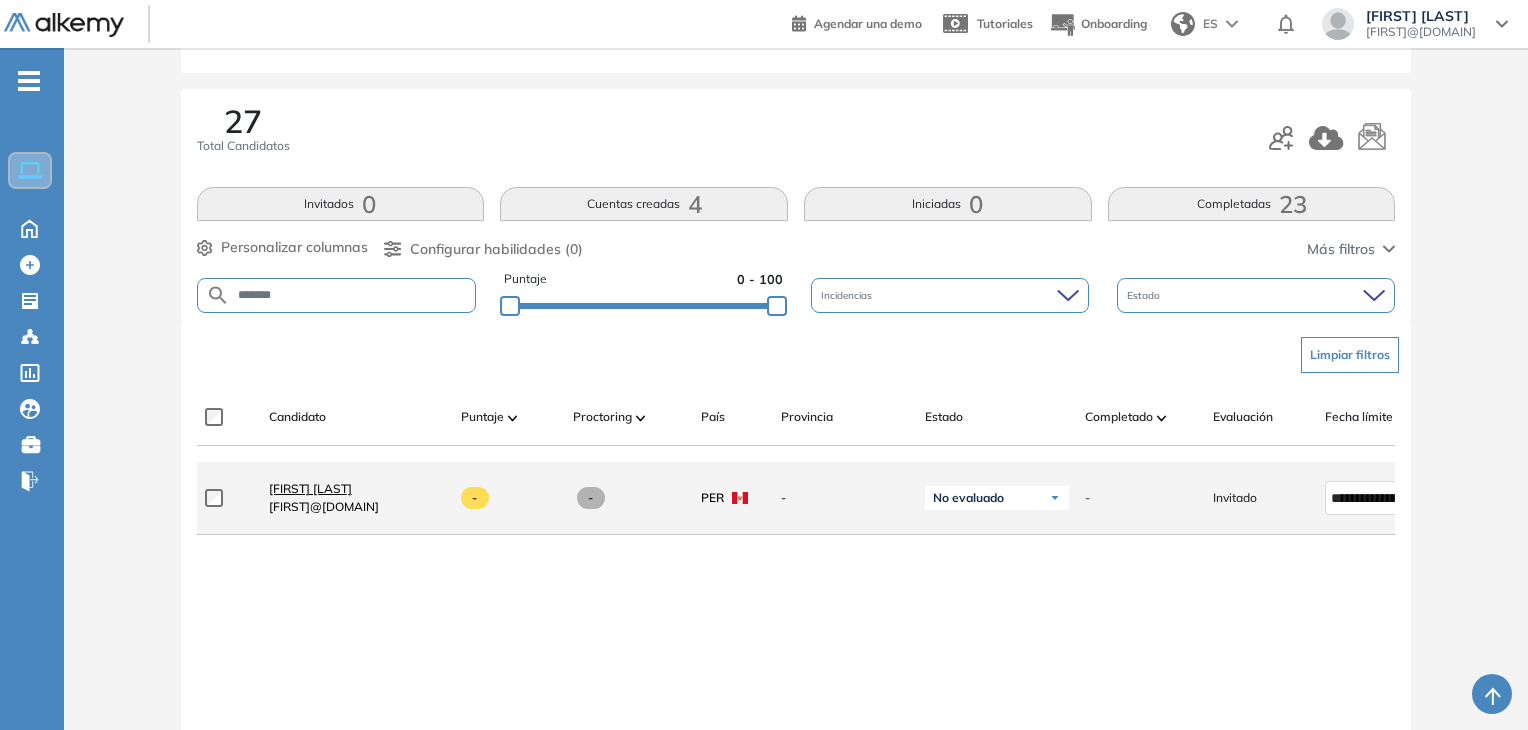 click on "[FIRST] [LAST]" at bounding box center (310, 488) 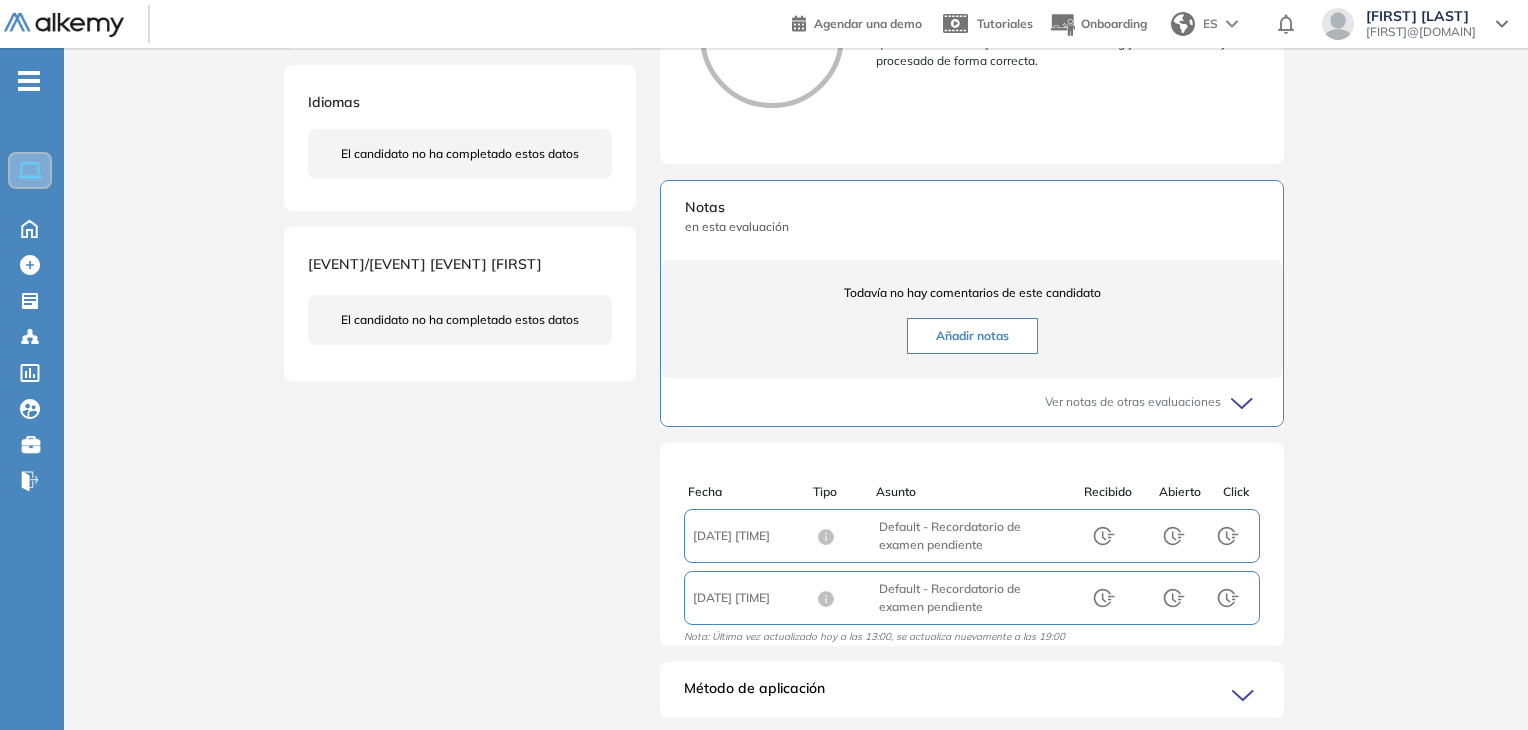 scroll, scrollTop: 200, scrollLeft: 0, axis: vertical 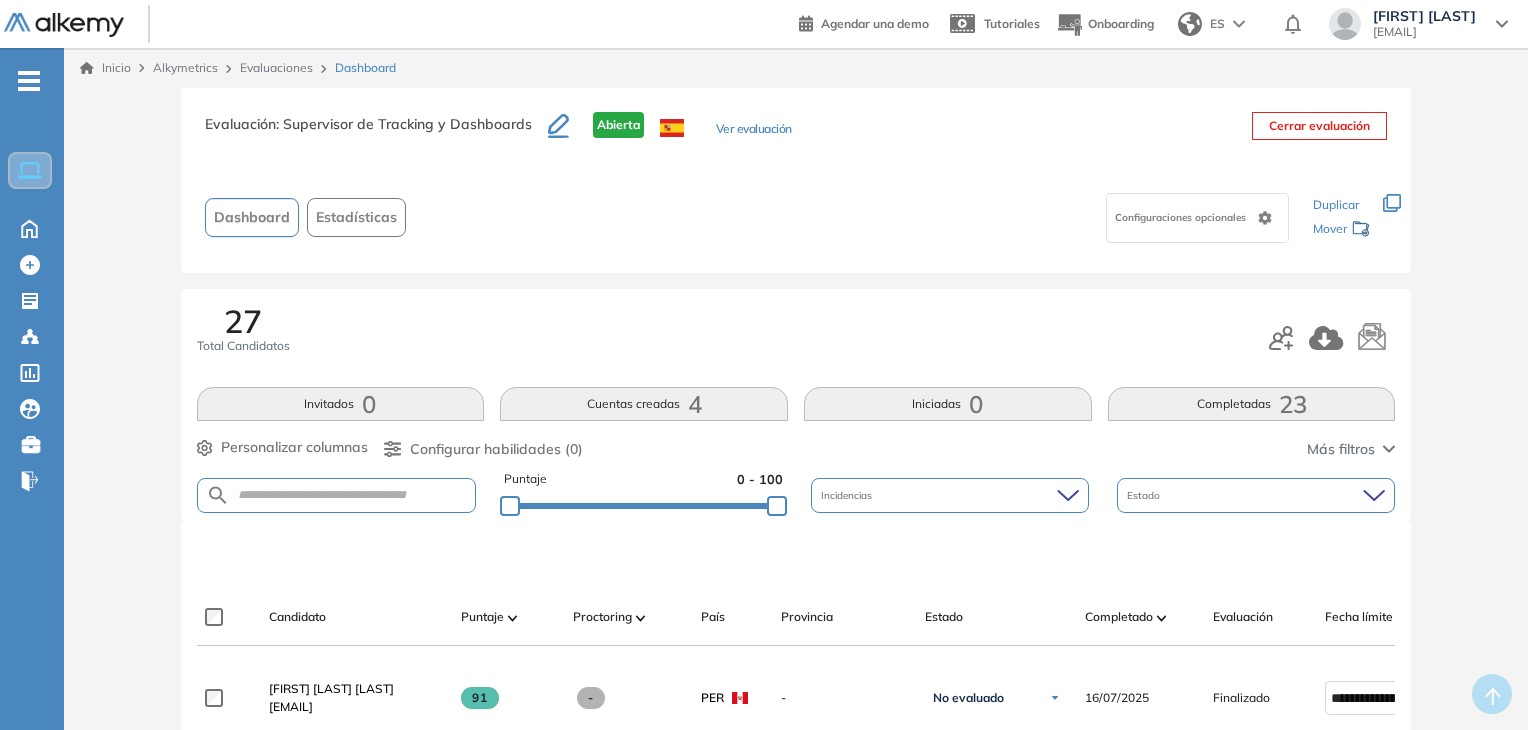 click at bounding box center [337, 495] 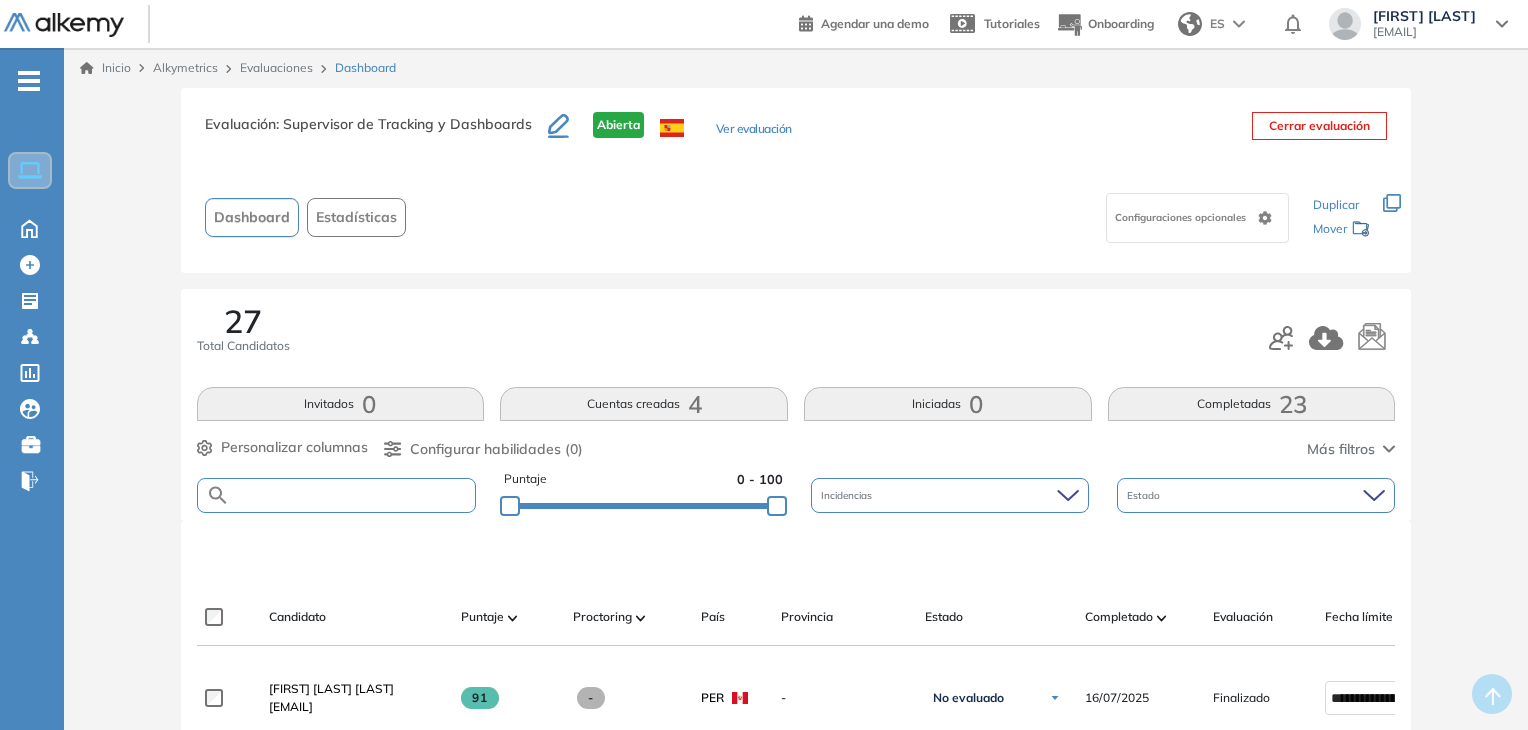 click at bounding box center (353, 495) 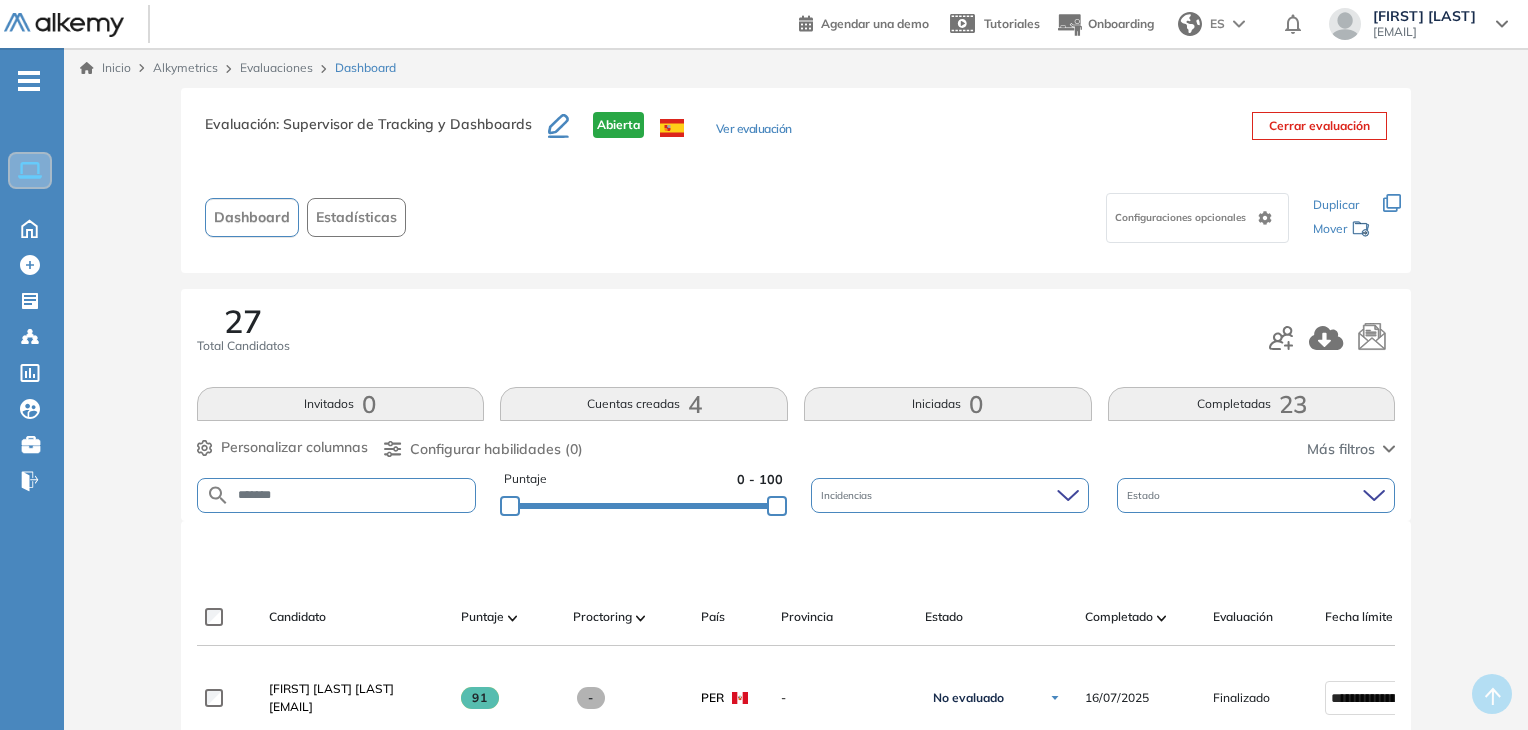 type on "*******" 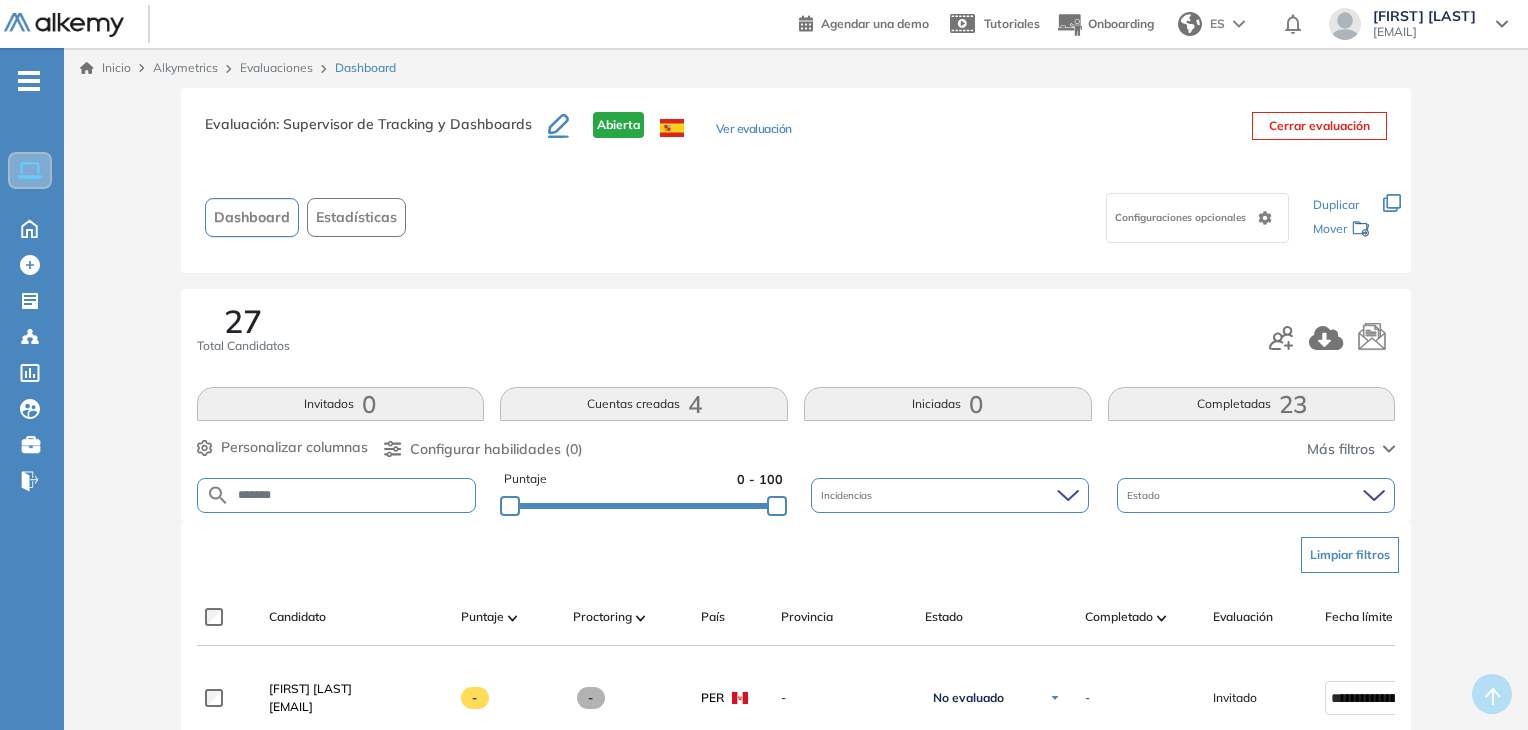 scroll, scrollTop: 200, scrollLeft: 0, axis: vertical 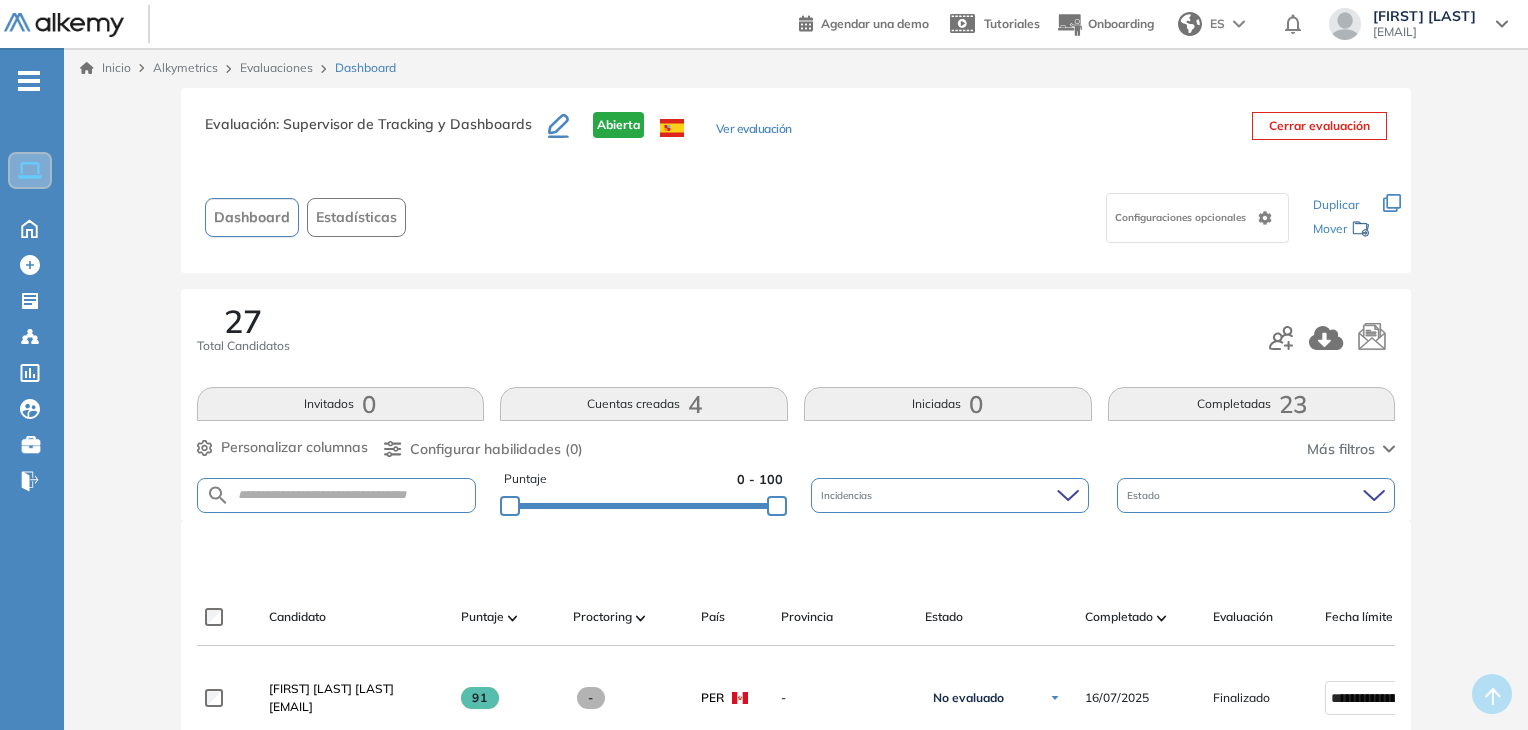 click on "Cuentas creadas 4" at bounding box center [644, 404] 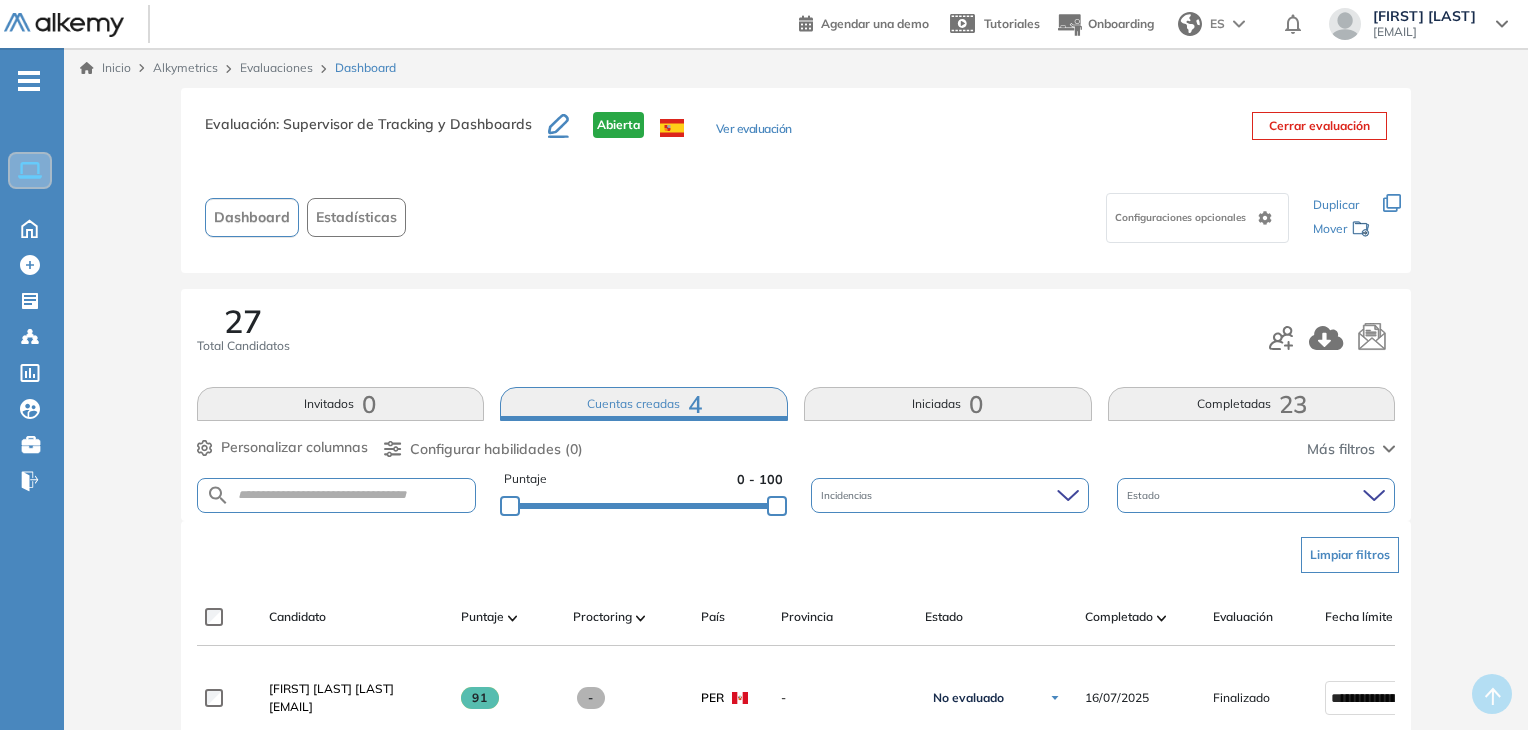 scroll, scrollTop: 300, scrollLeft: 0, axis: vertical 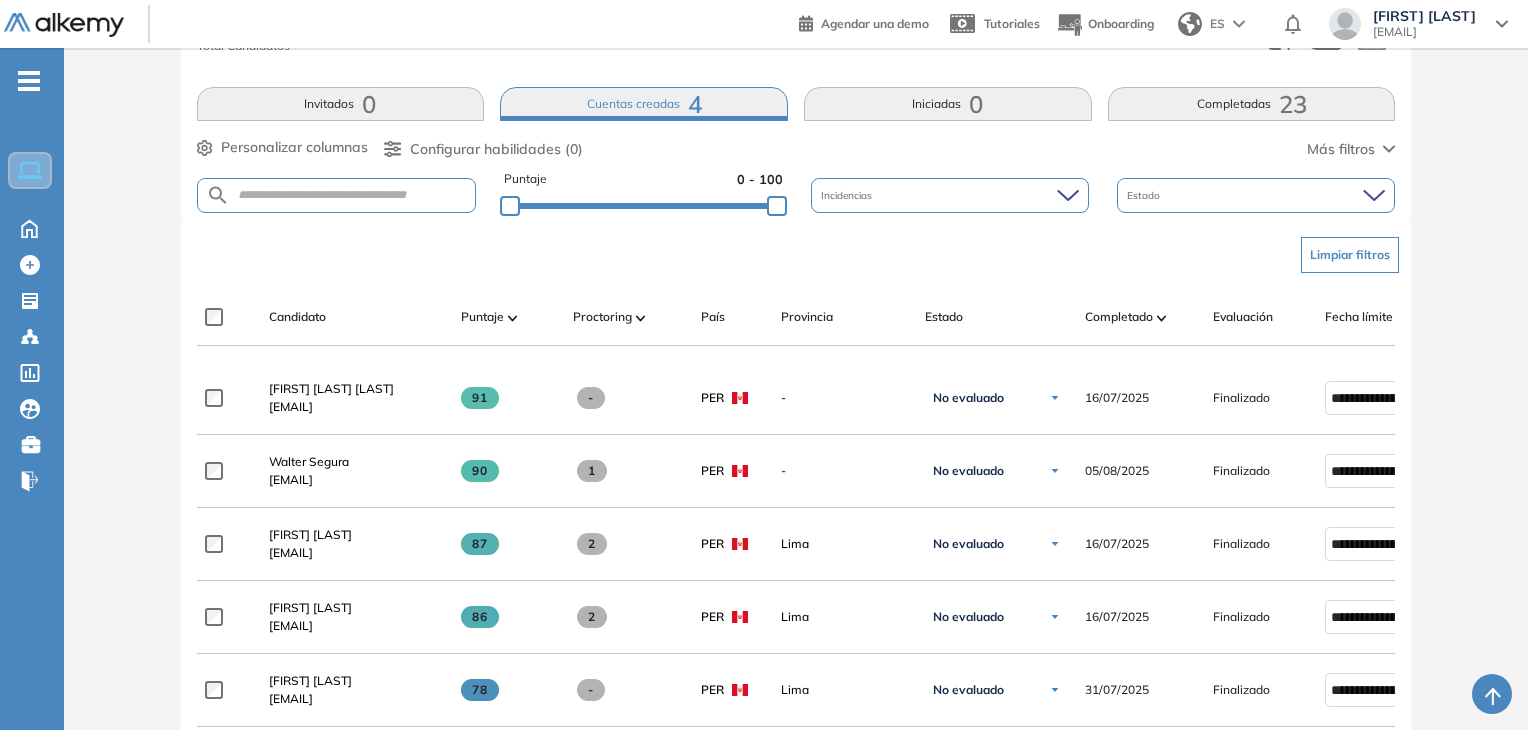 click on "Iniciadas 0" at bounding box center (948, 104) 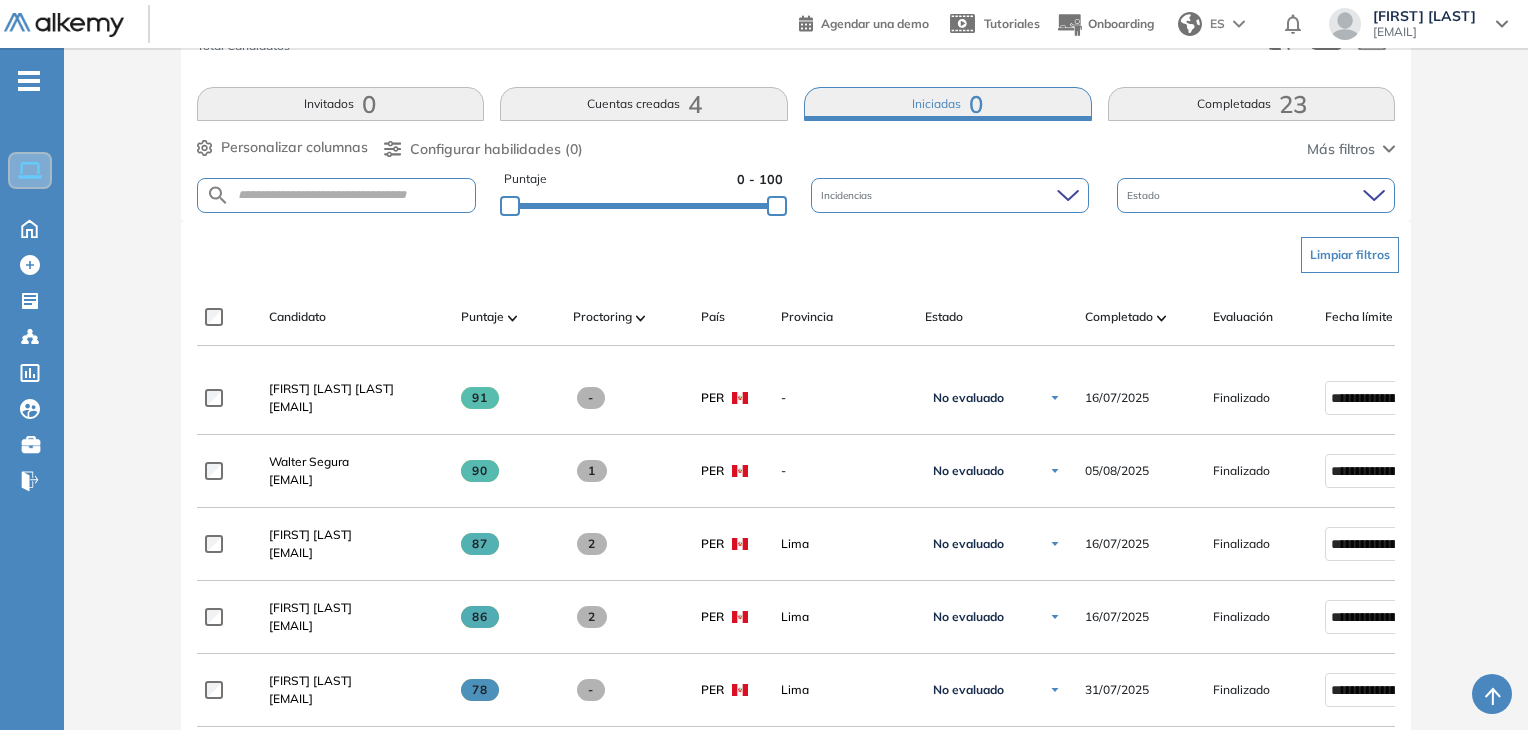 click on "Completadas 23" at bounding box center (1252, 104) 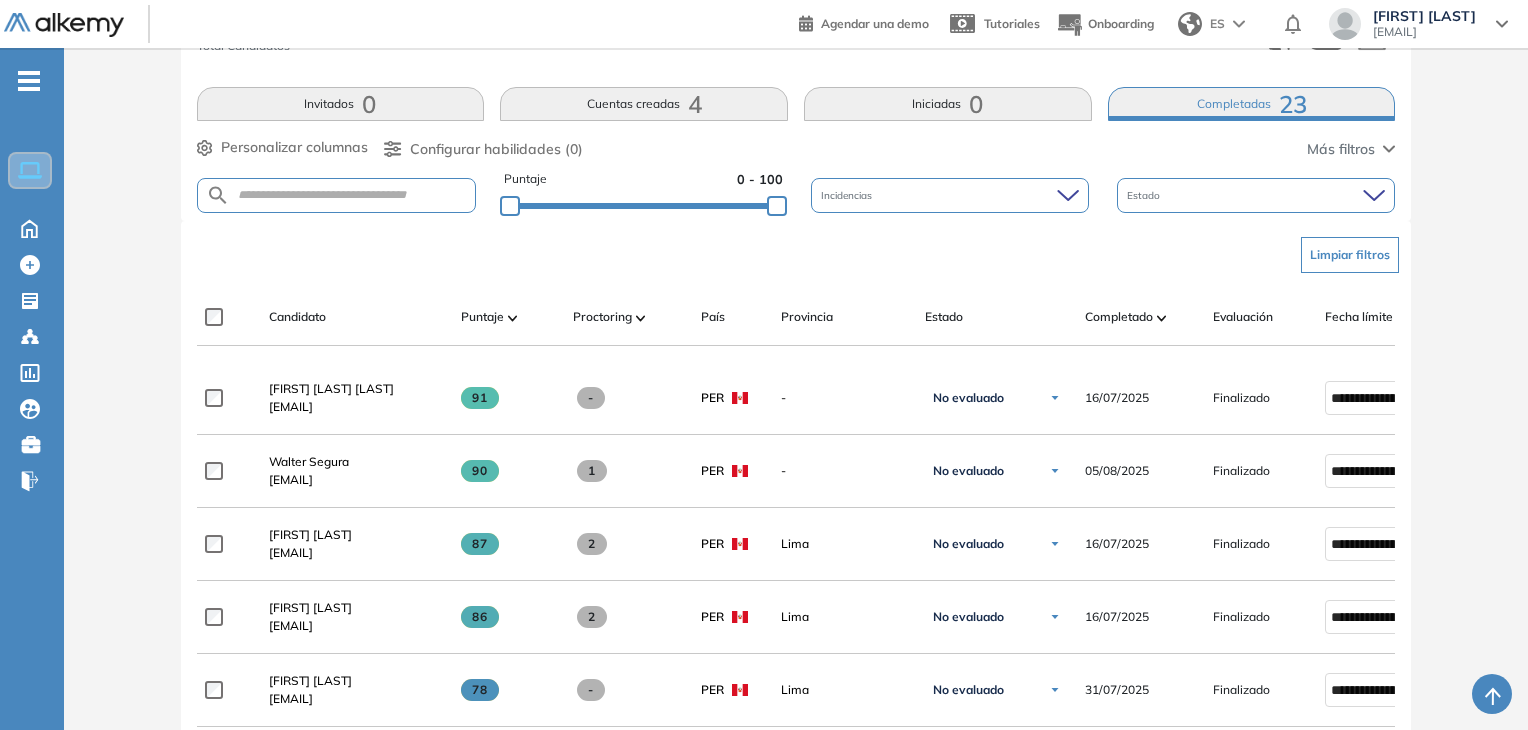 click on "Invitados 0" at bounding box center (341, 104) 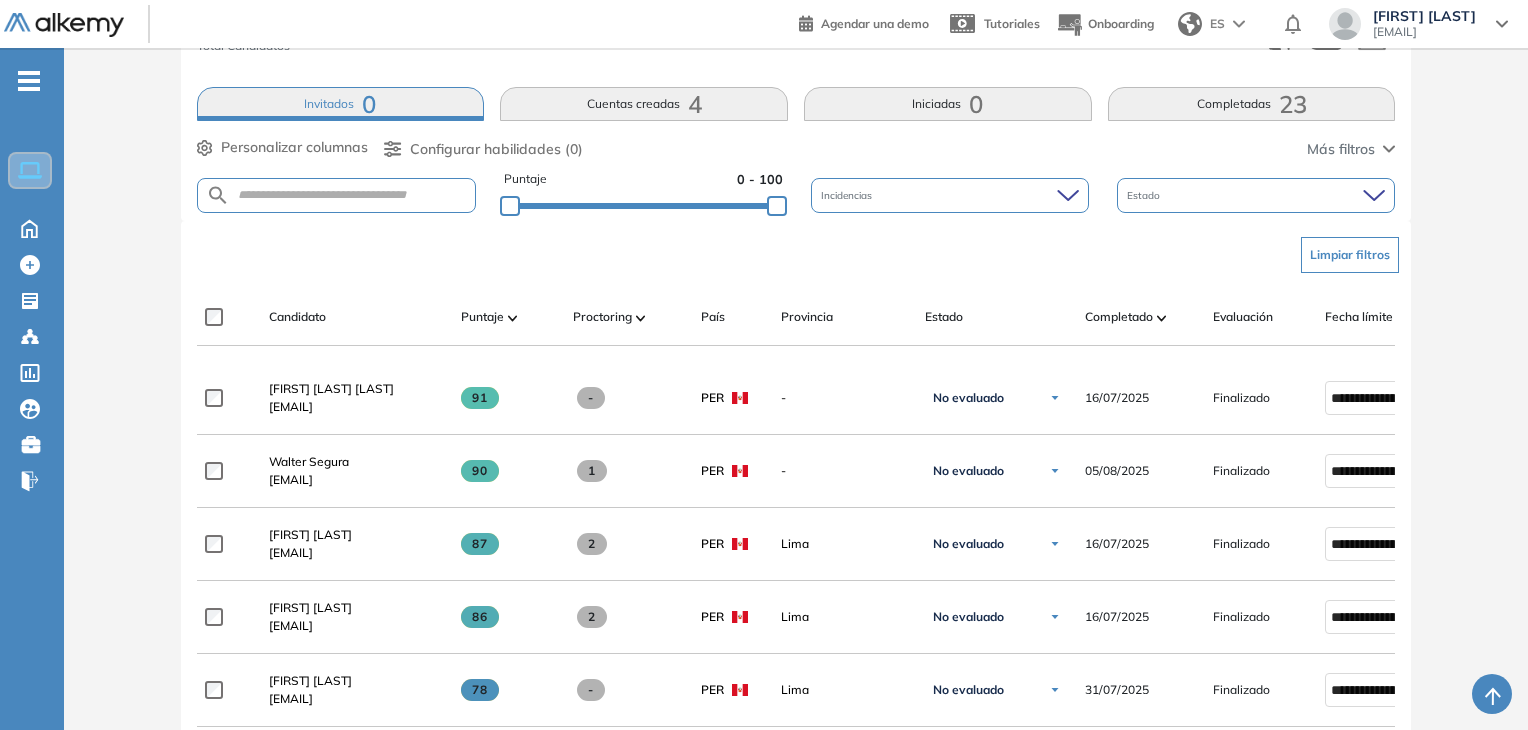 scroll, scrollTop: 0, scrollLeft: 0, axis: both 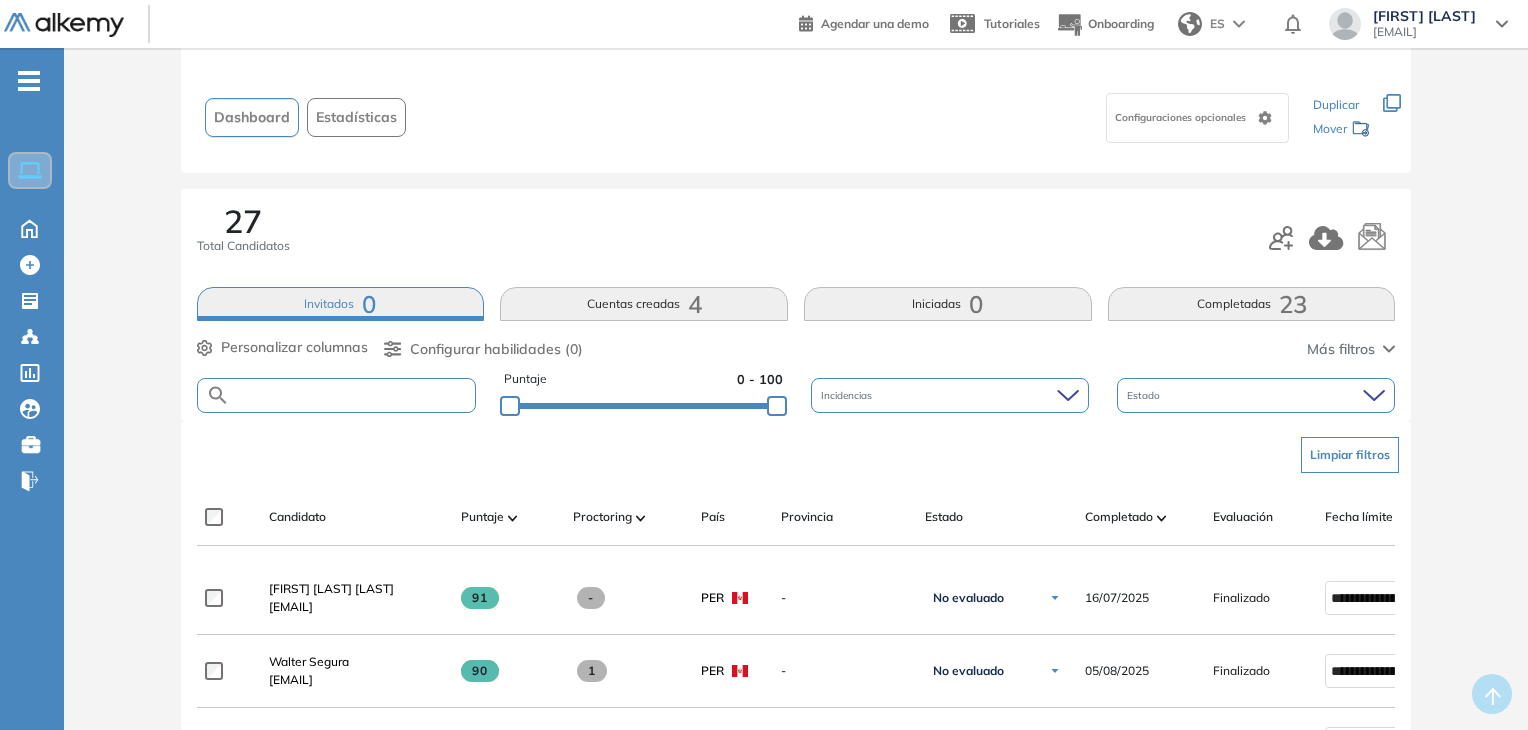 click at bounding box center [353, 395] 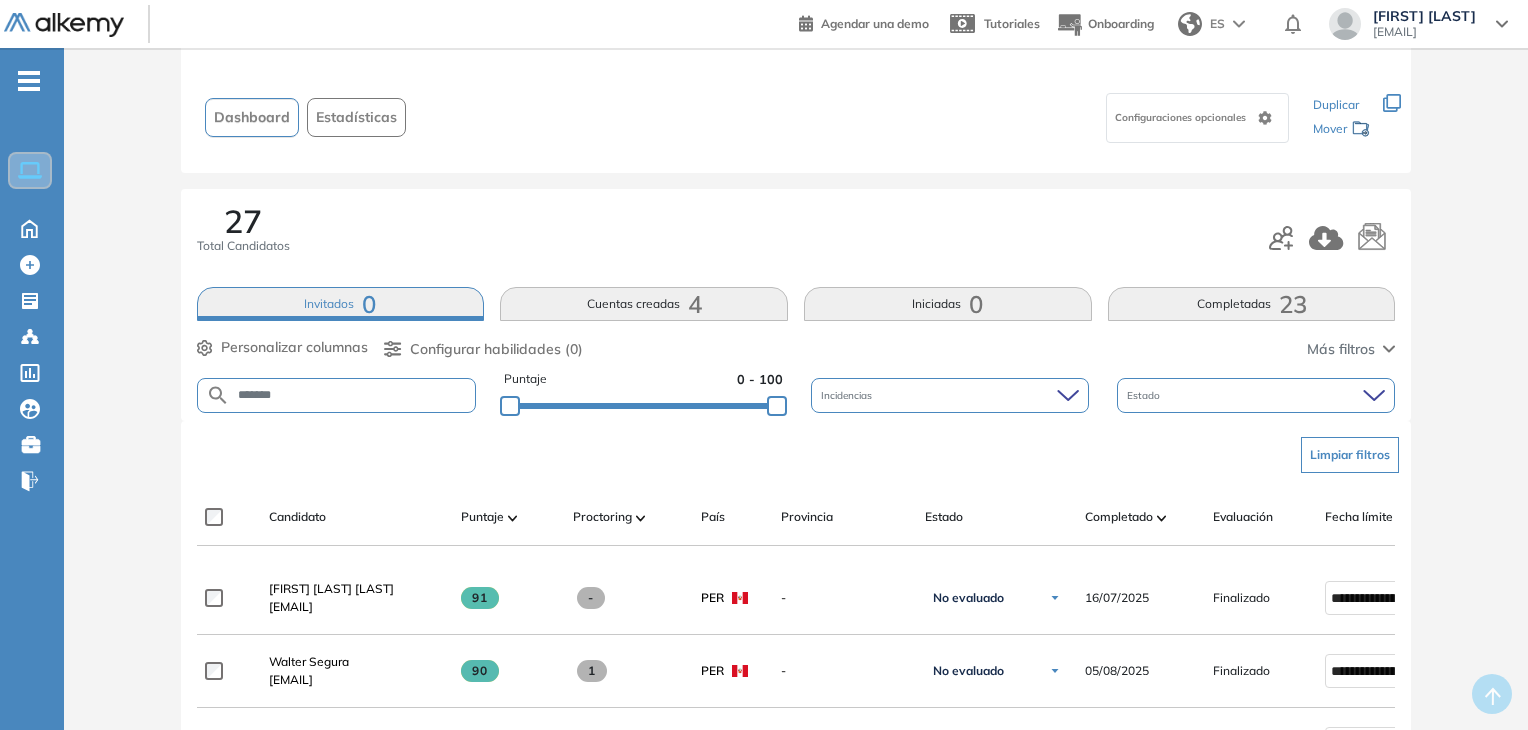 type on "*******" 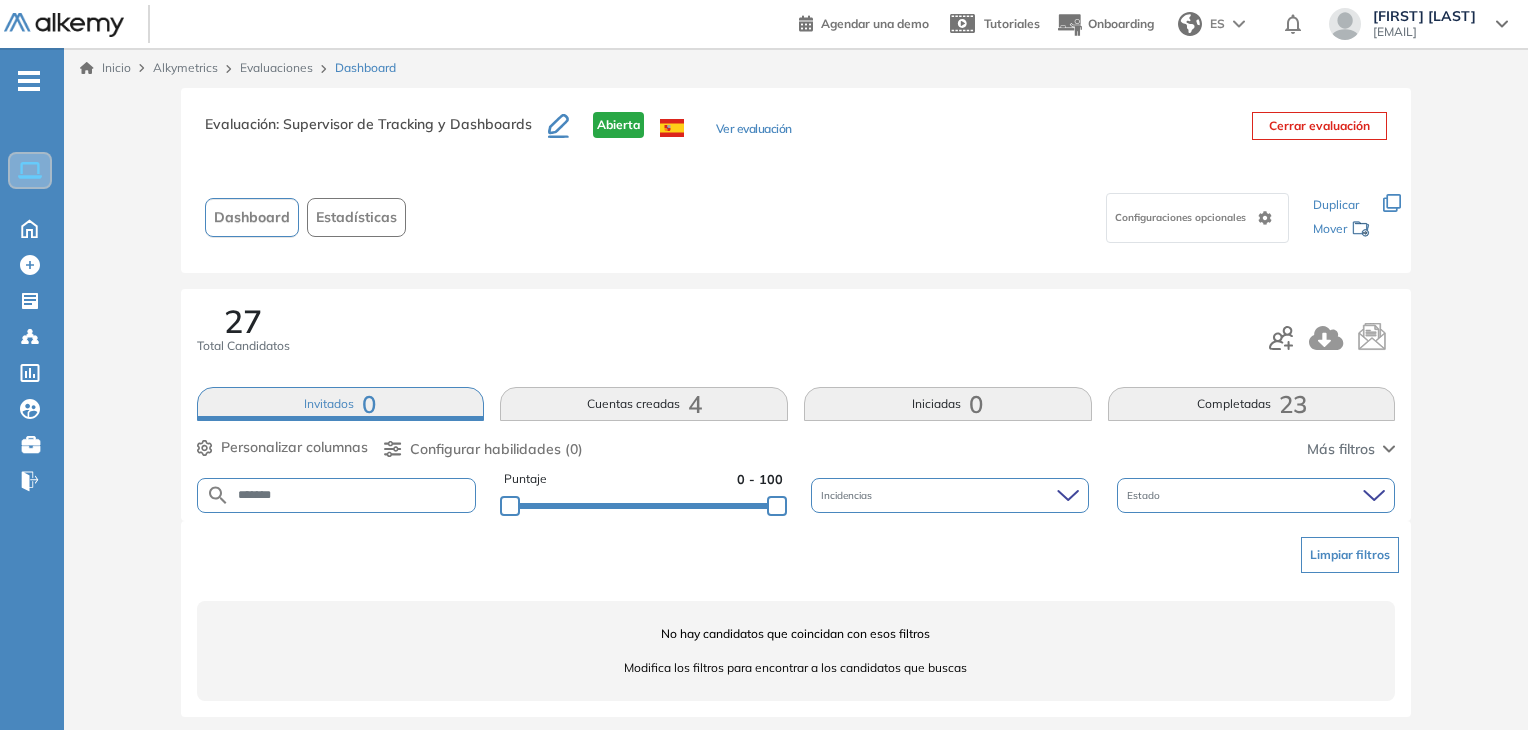 scroll, scrollTop: 10, scrollLeft: 0, axis: vertical 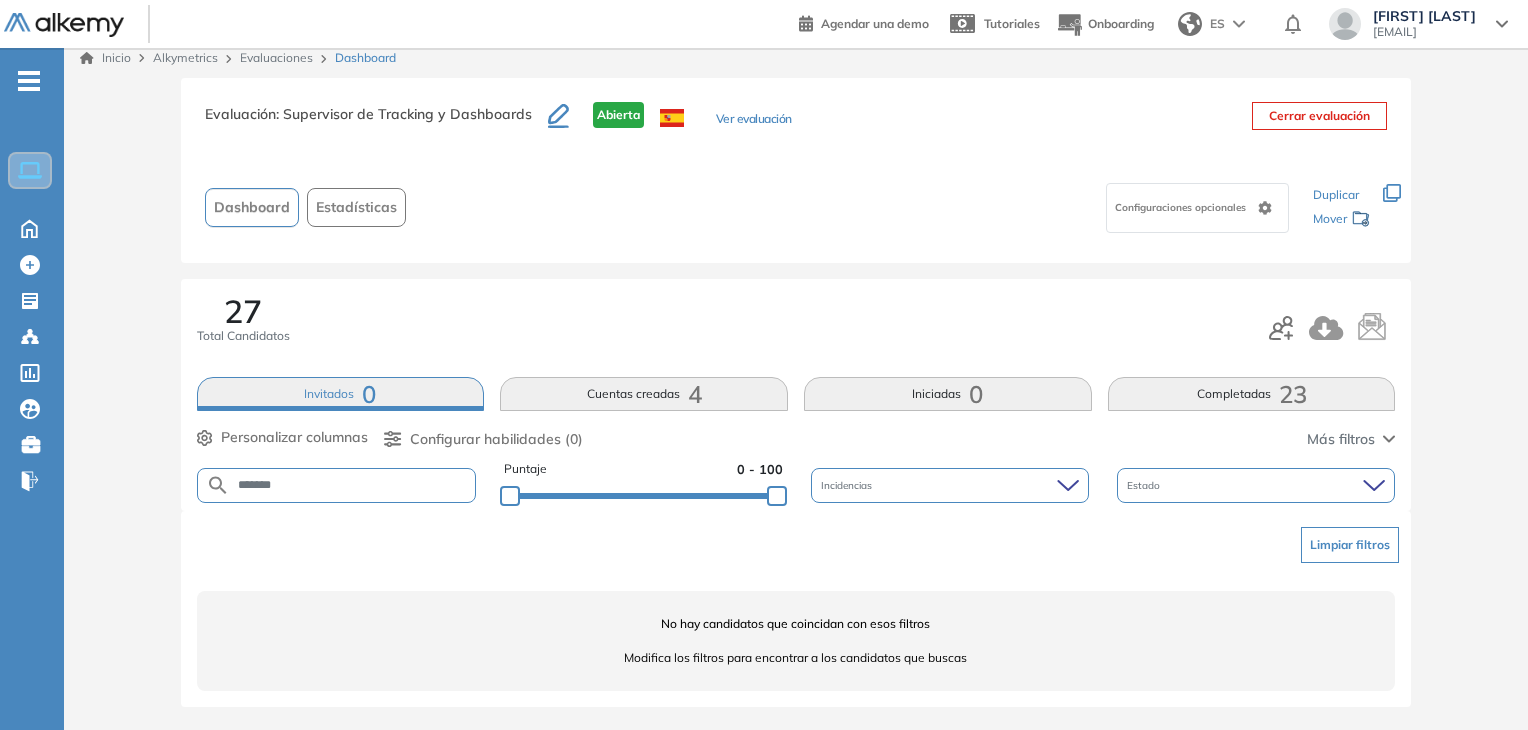 click on "*******" at bounding box center [353, 485] 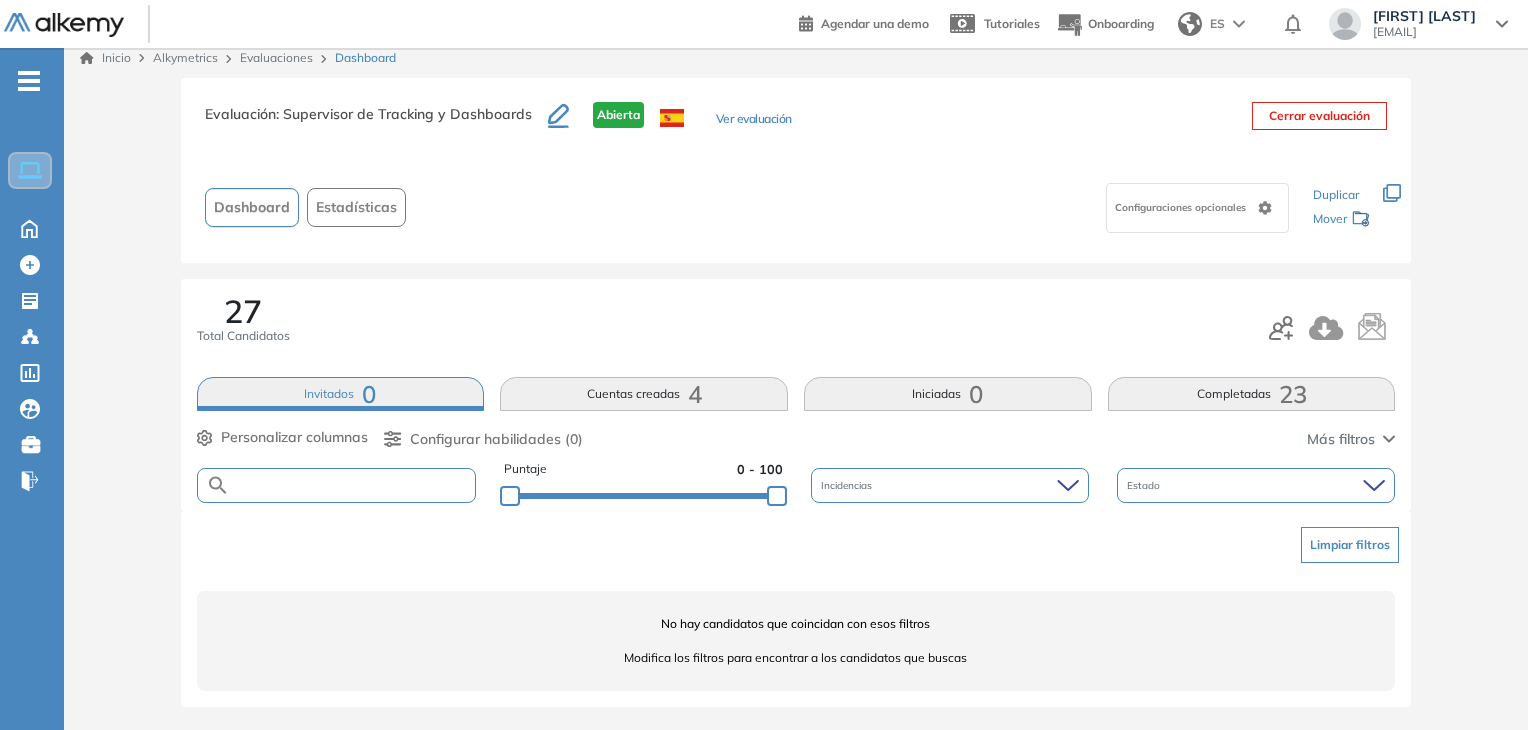 type 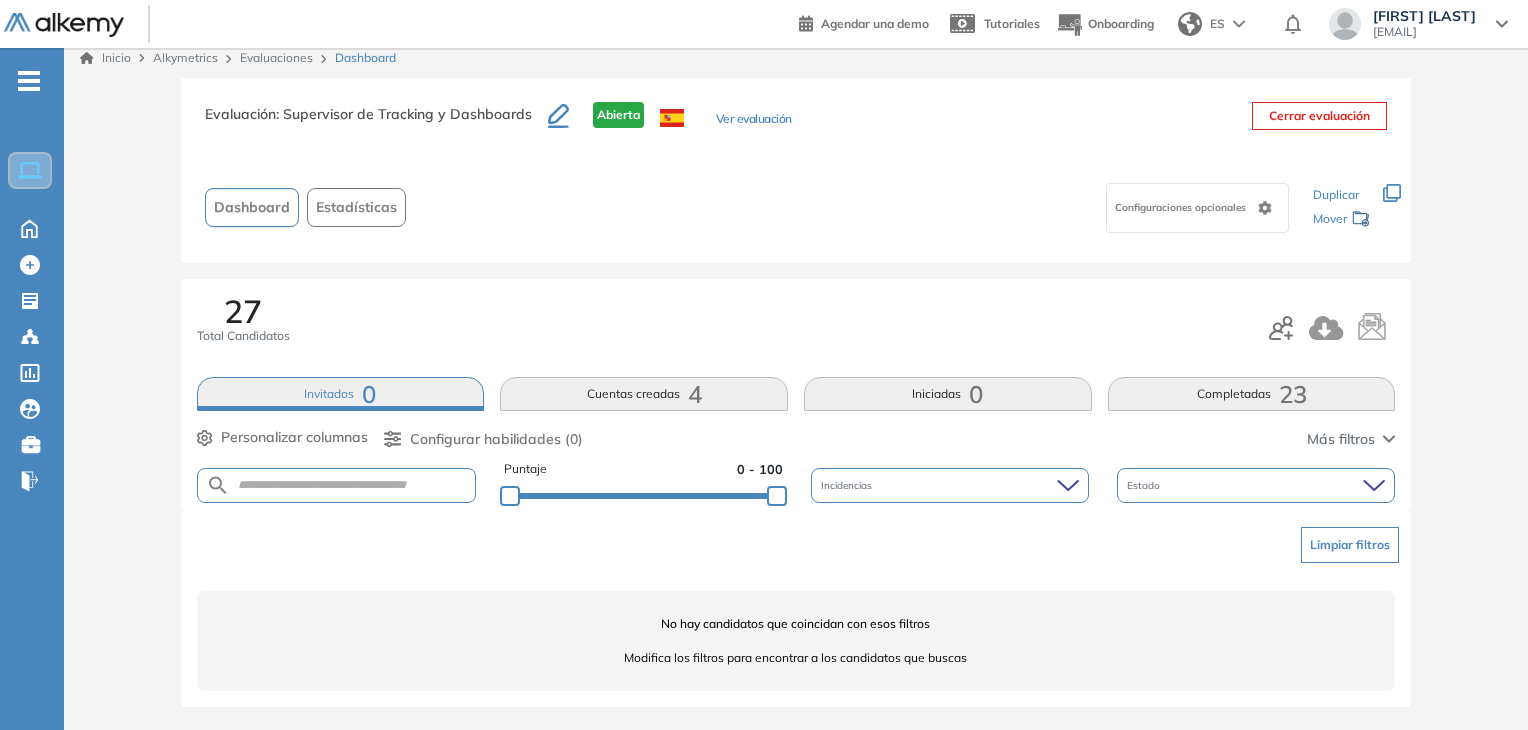 click on "27 Total Candidatos Invitados 0 Cuentas creadas 4 Iniciadas 0 Completadas 23   Personalizar columnas Personalizar columnas Candidato Fijar columna Puntaje Fijar columna Proctoring Fijar columna País Fijar columna Provincia Fijar columna Estado Fijar columna Completado Fijar columna Evaluación Fijar columna Fecha límite Fijar columna Google Analytics Liderazgo y Gestión de Equipos Personalidad - MBTI Cancelar Aplicar Configurar habilidades (0) Más filtros Puntaje 0 - 100 Incidencias Estado" at bounding box center (796, 395) 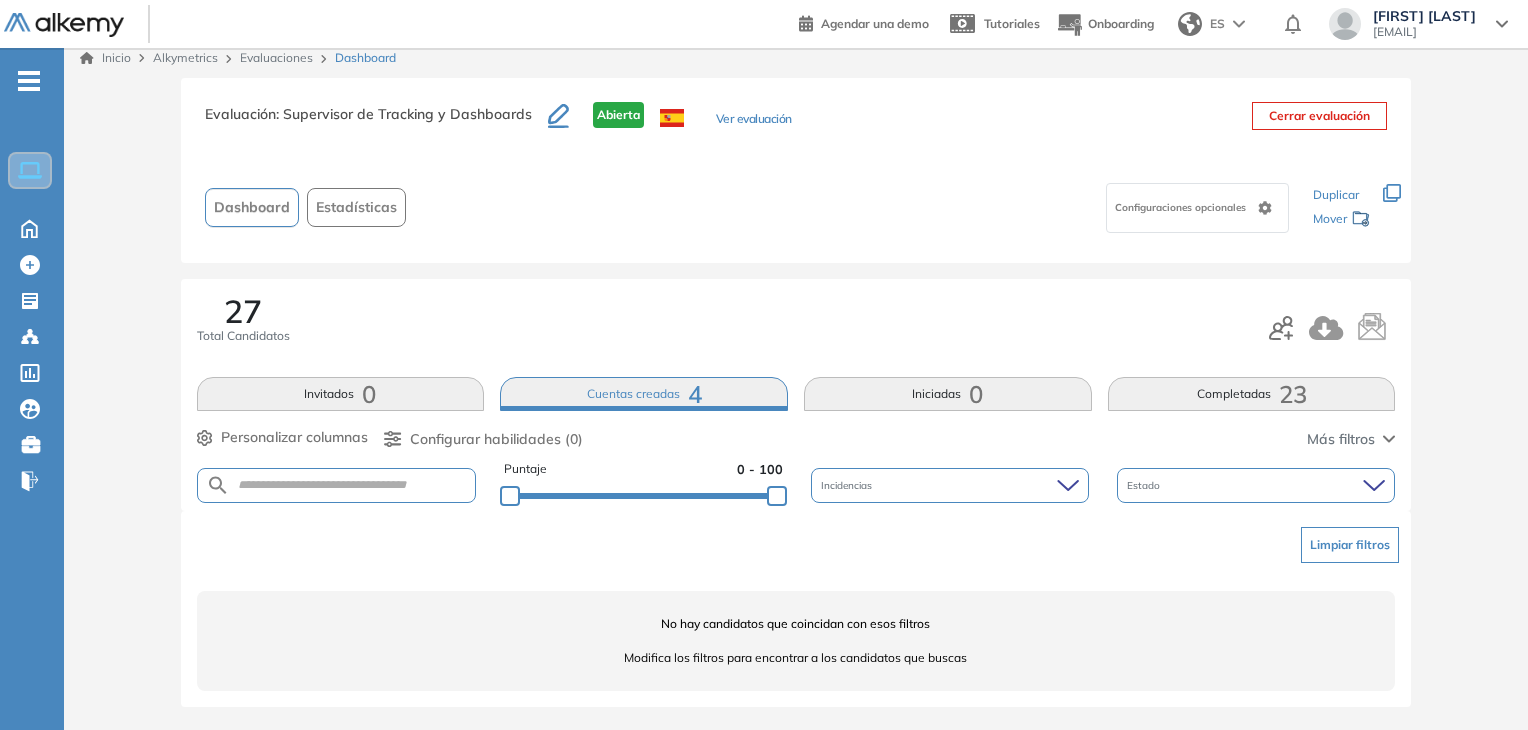 click on "0" at bounding box center (369, 394) 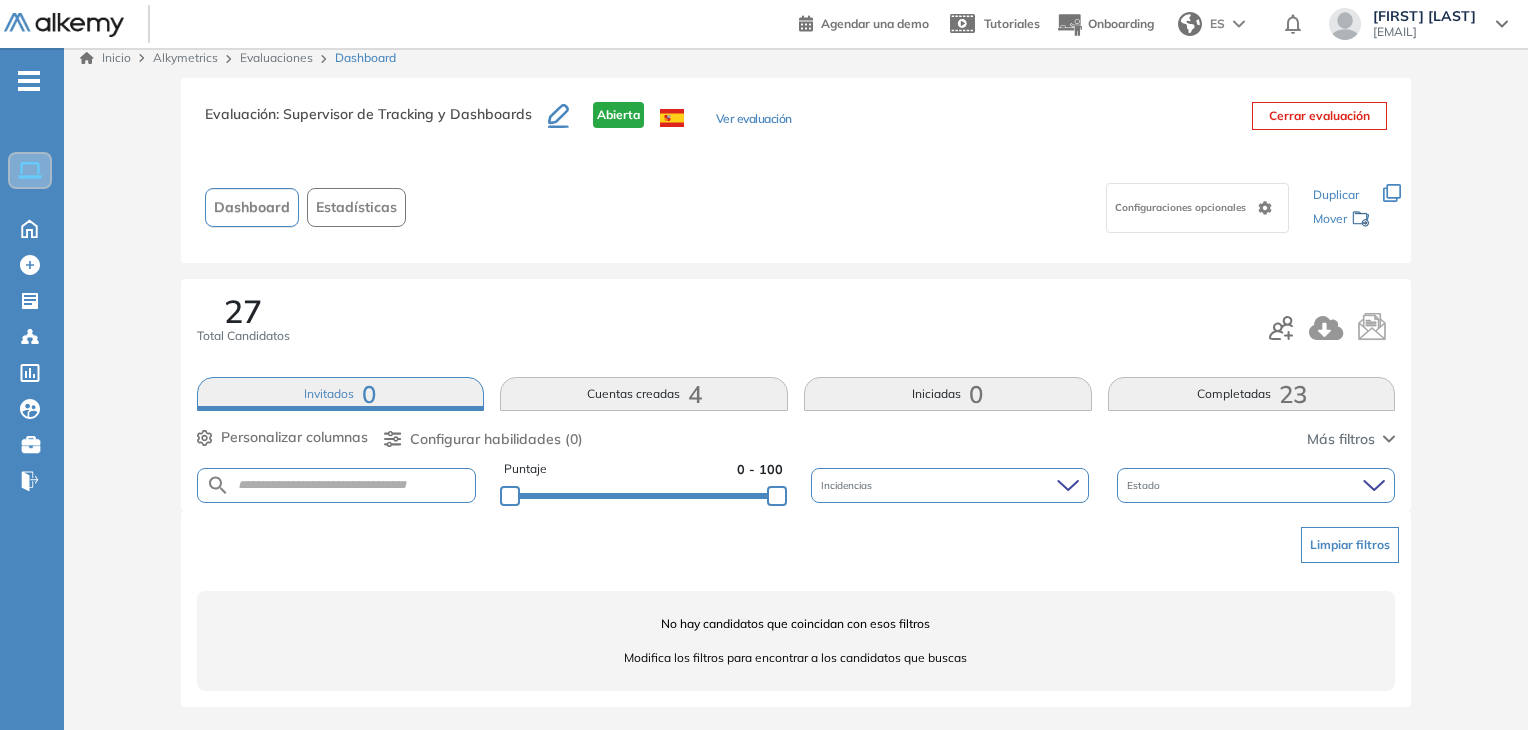 click on "Completadas 23" at bounding box center [1252, 394] 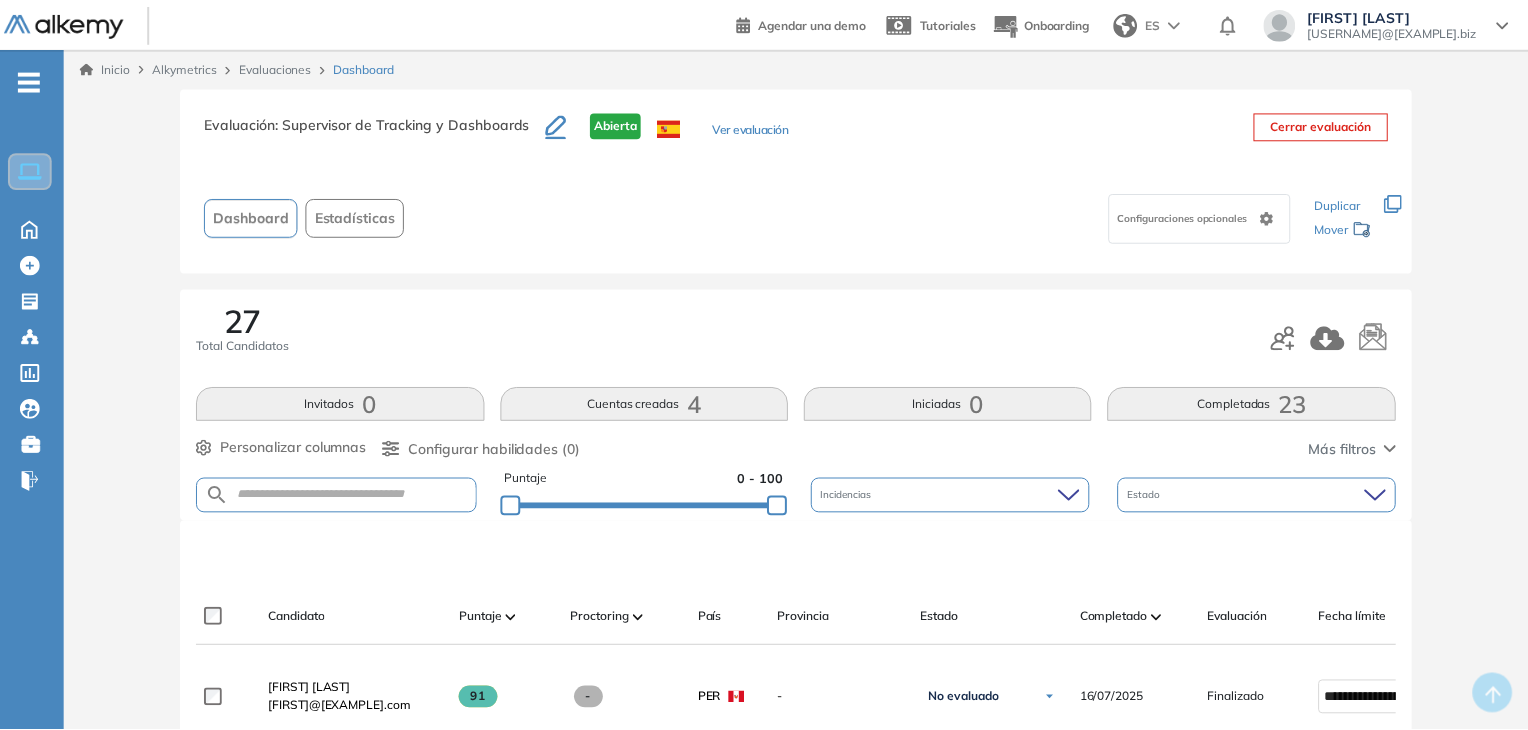 scroll, scrollTop: 0, scrollLeft: 0, axis: both 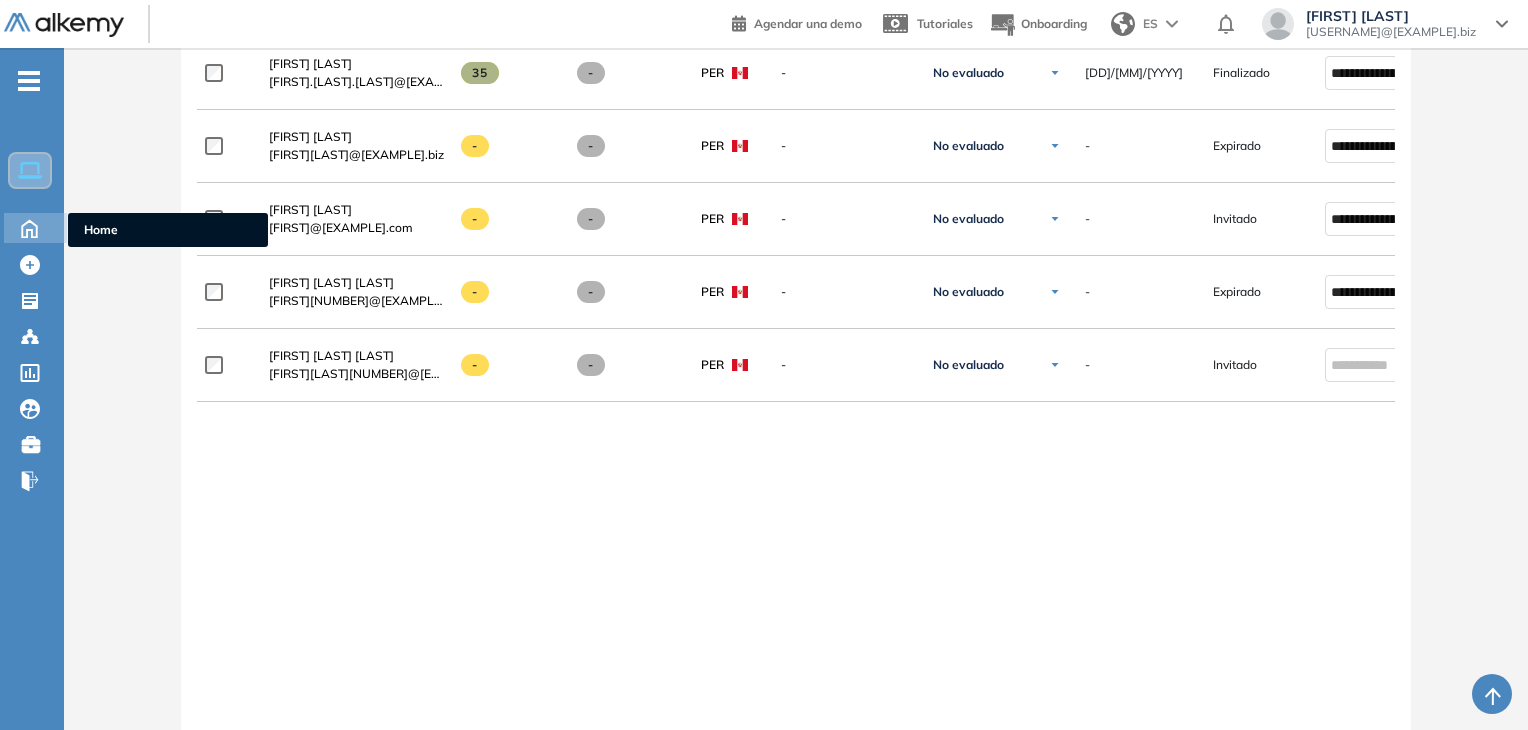 click 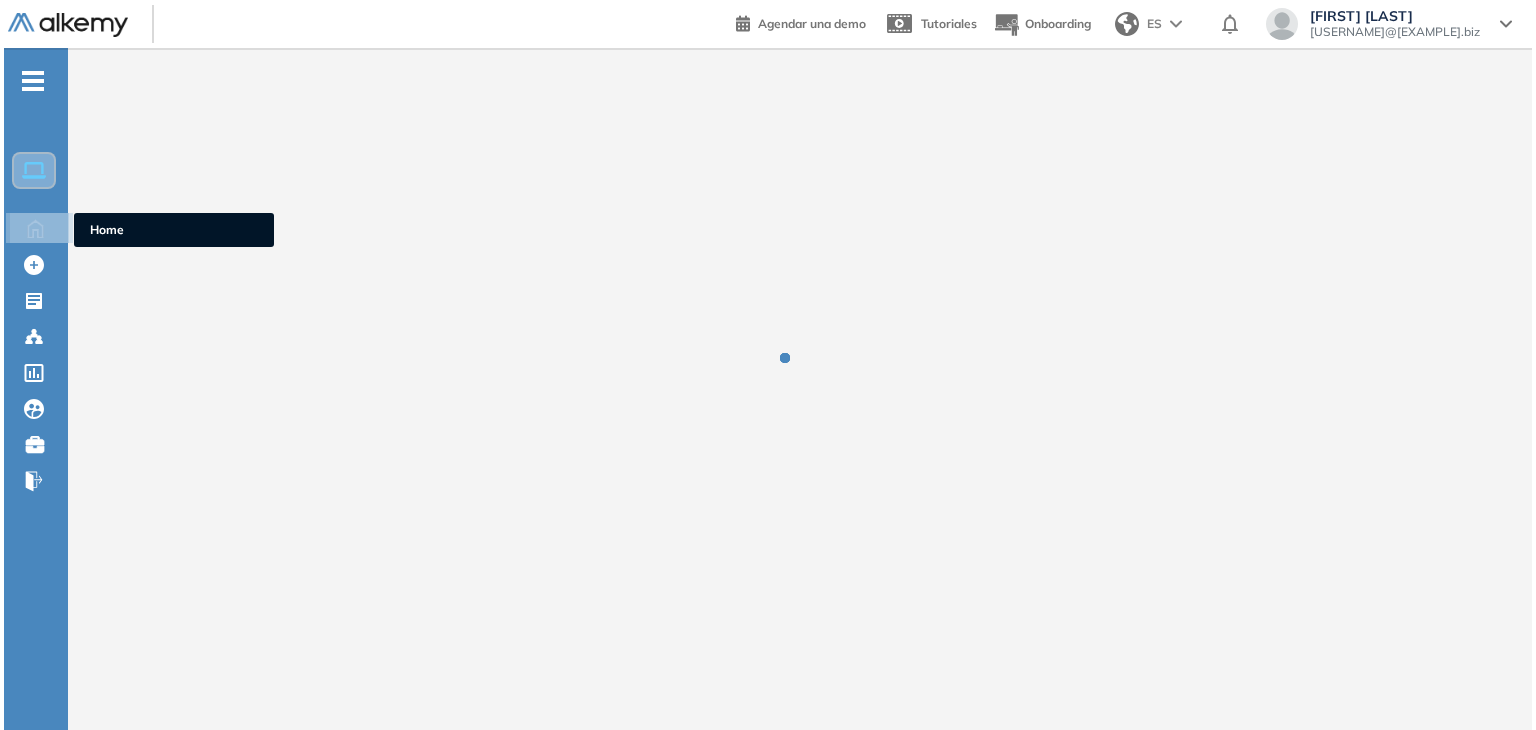 scroll, scrollTop: 0, scrollLeft: 0, axis: both 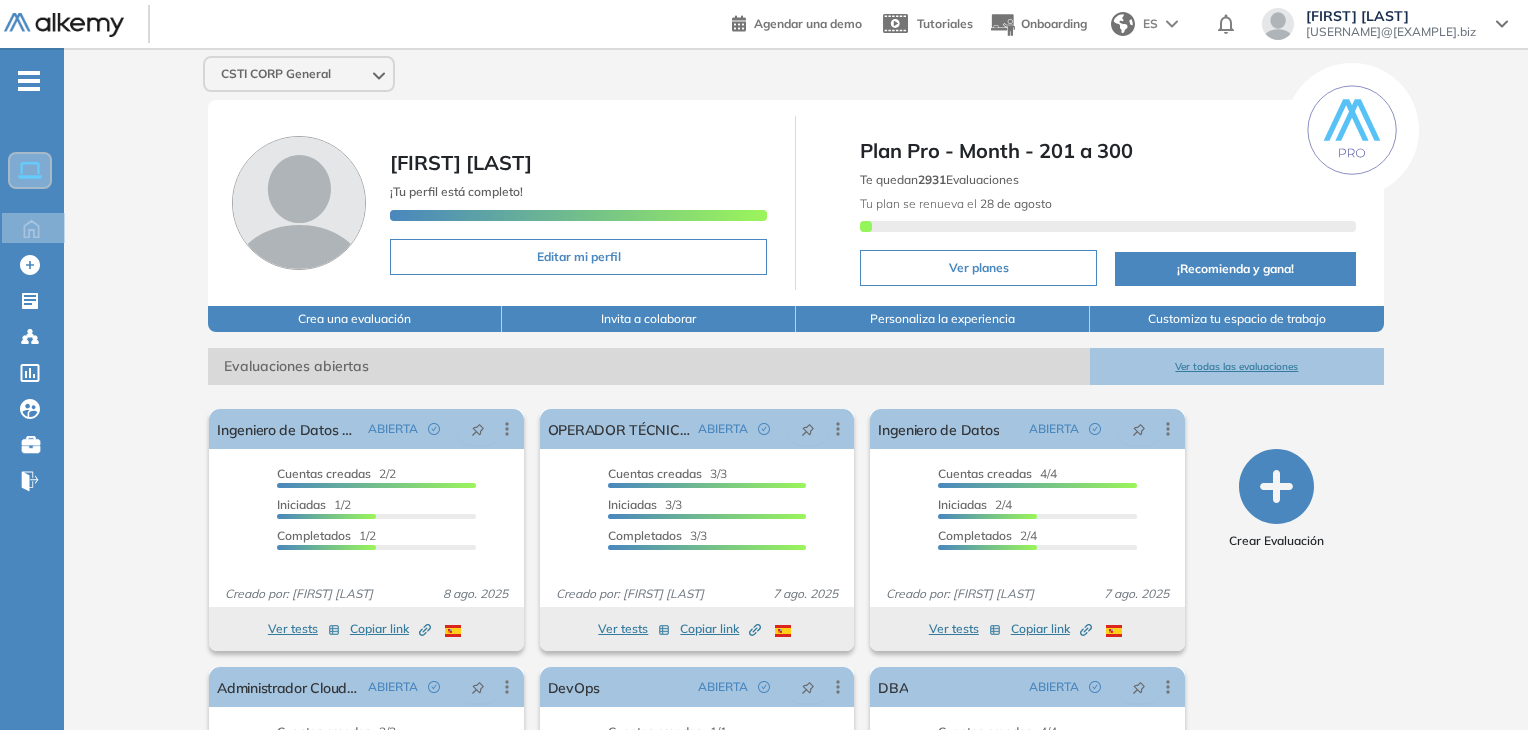 click on "Ver todas las evaluaciones" at bounding box center [1237, 366] 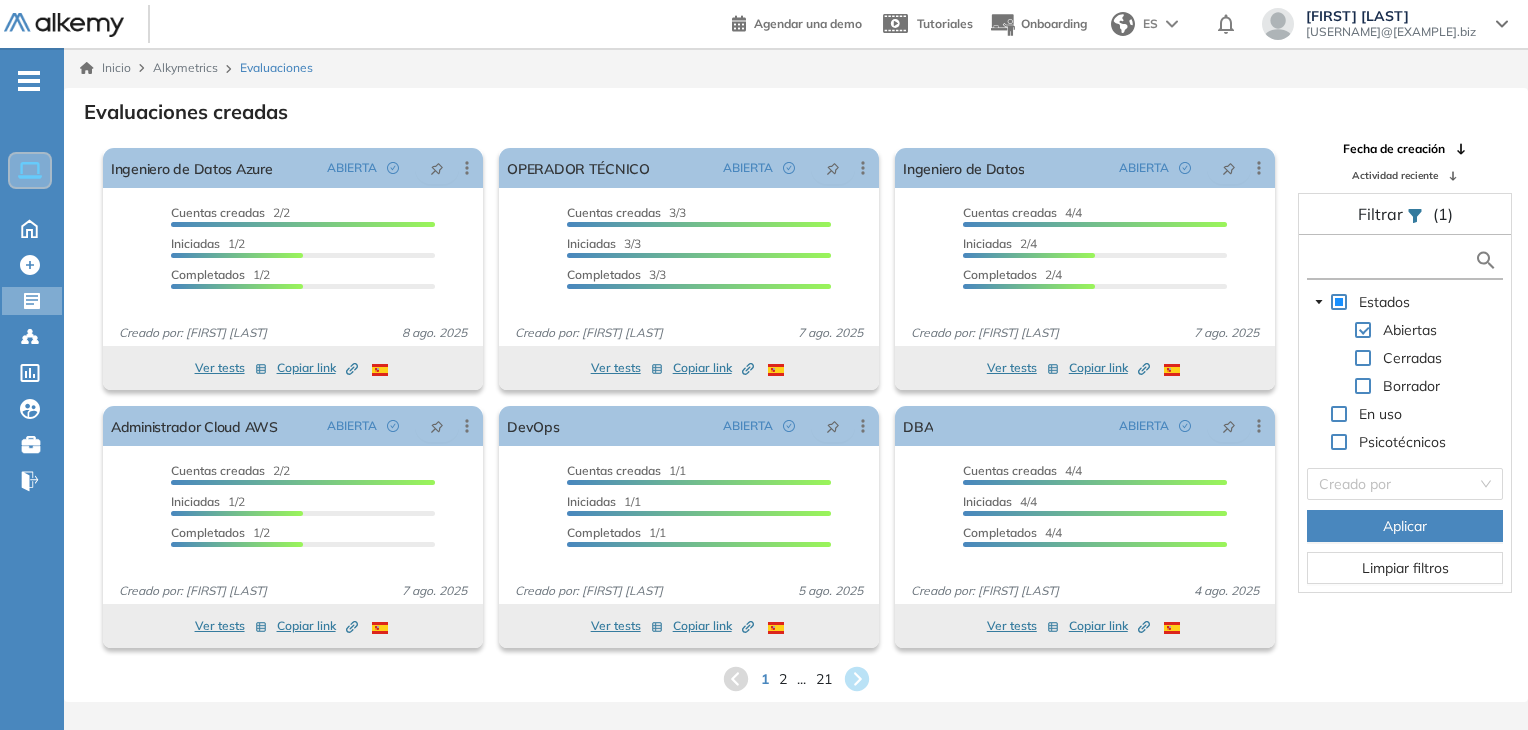 click at bounding box center [1393, 260] 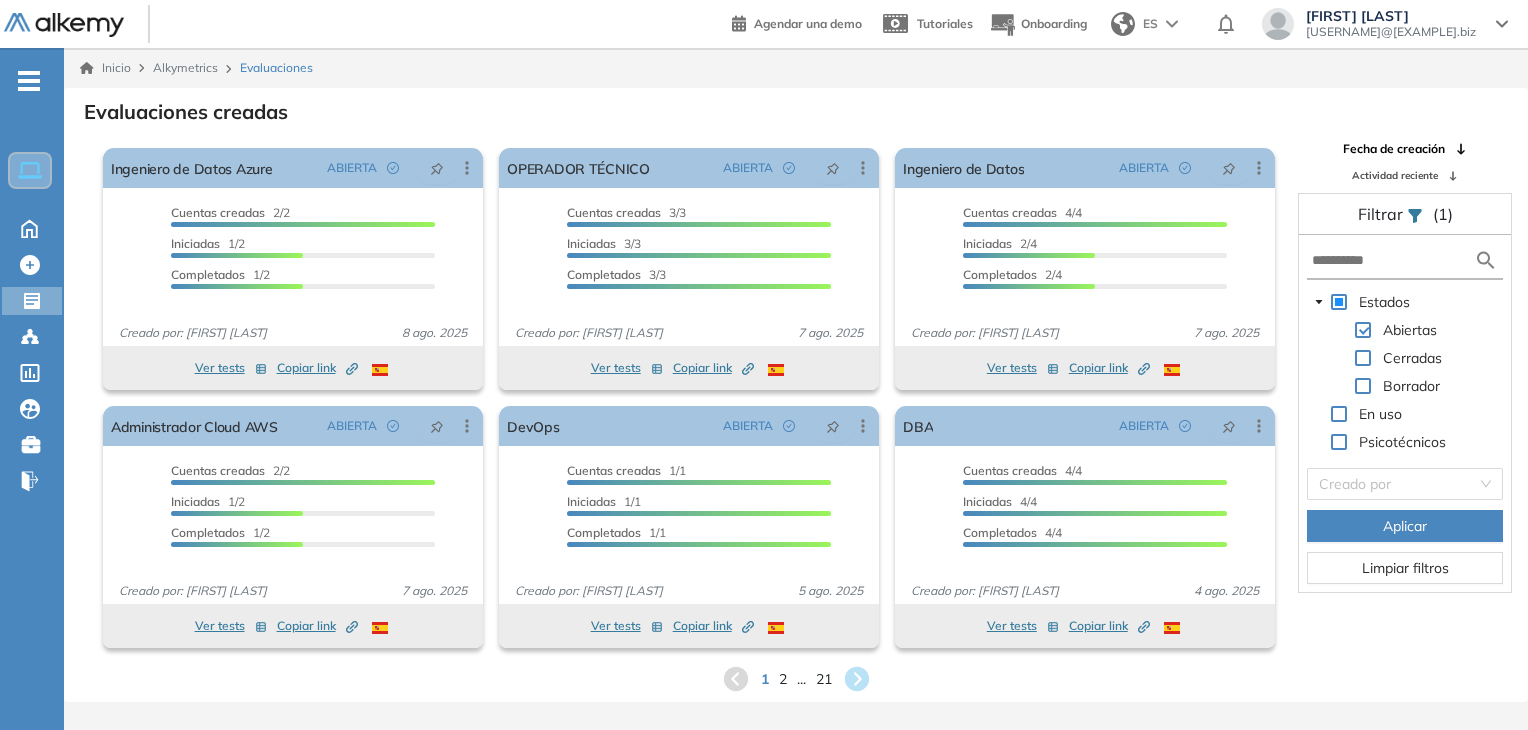 click on "Inicio Alkymetrics Evaluaciones" at bounding box center (796, 68) 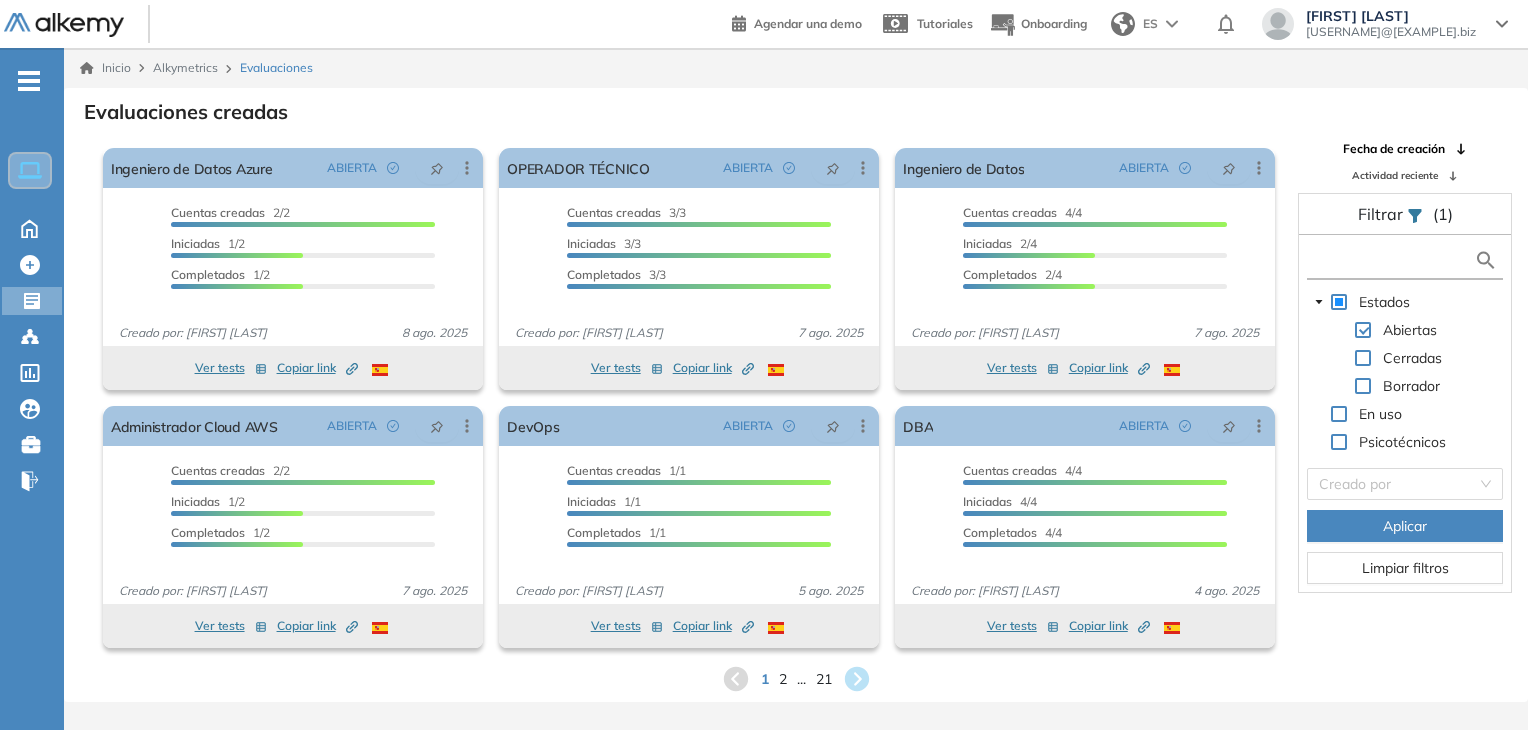 click at bounding box center [1393, 260] 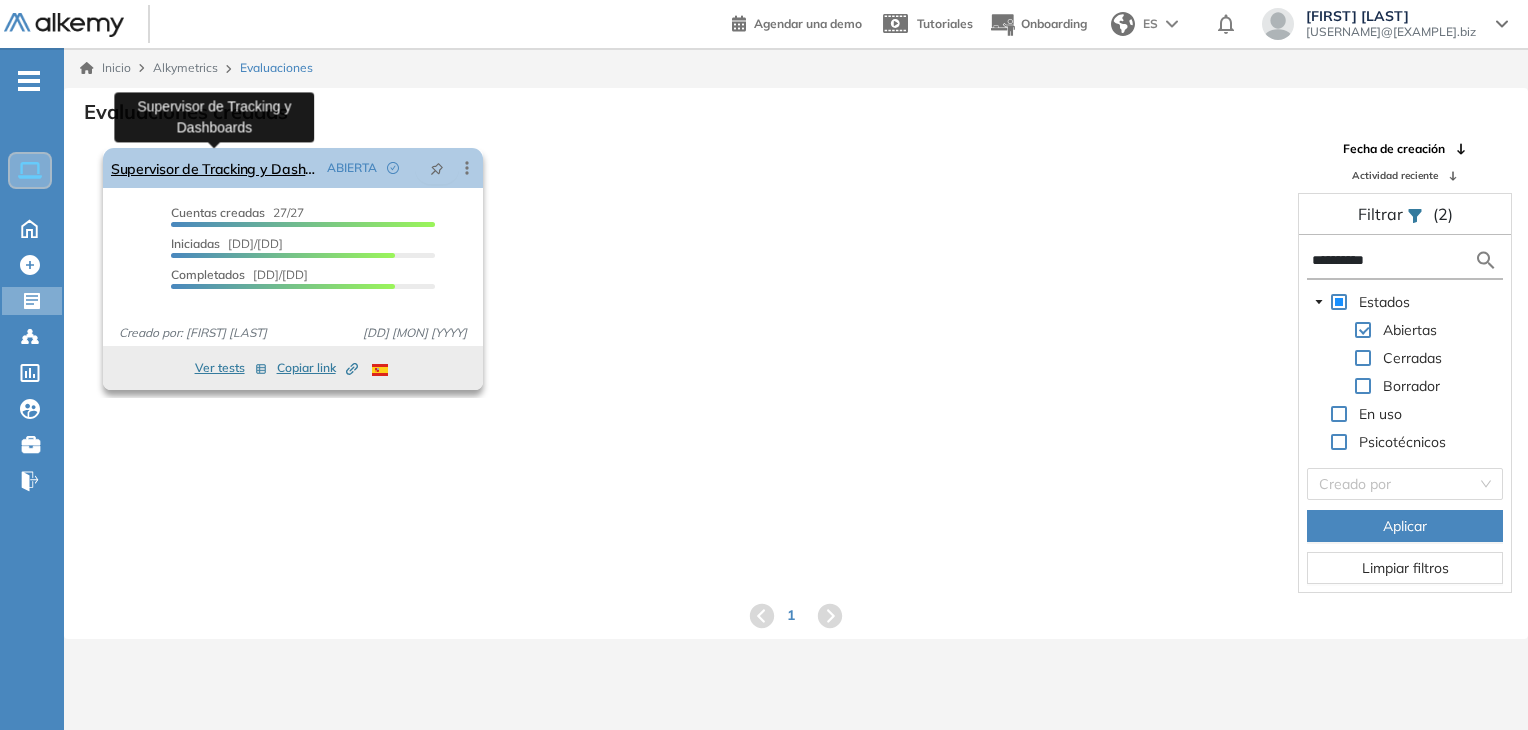 type on "**********" 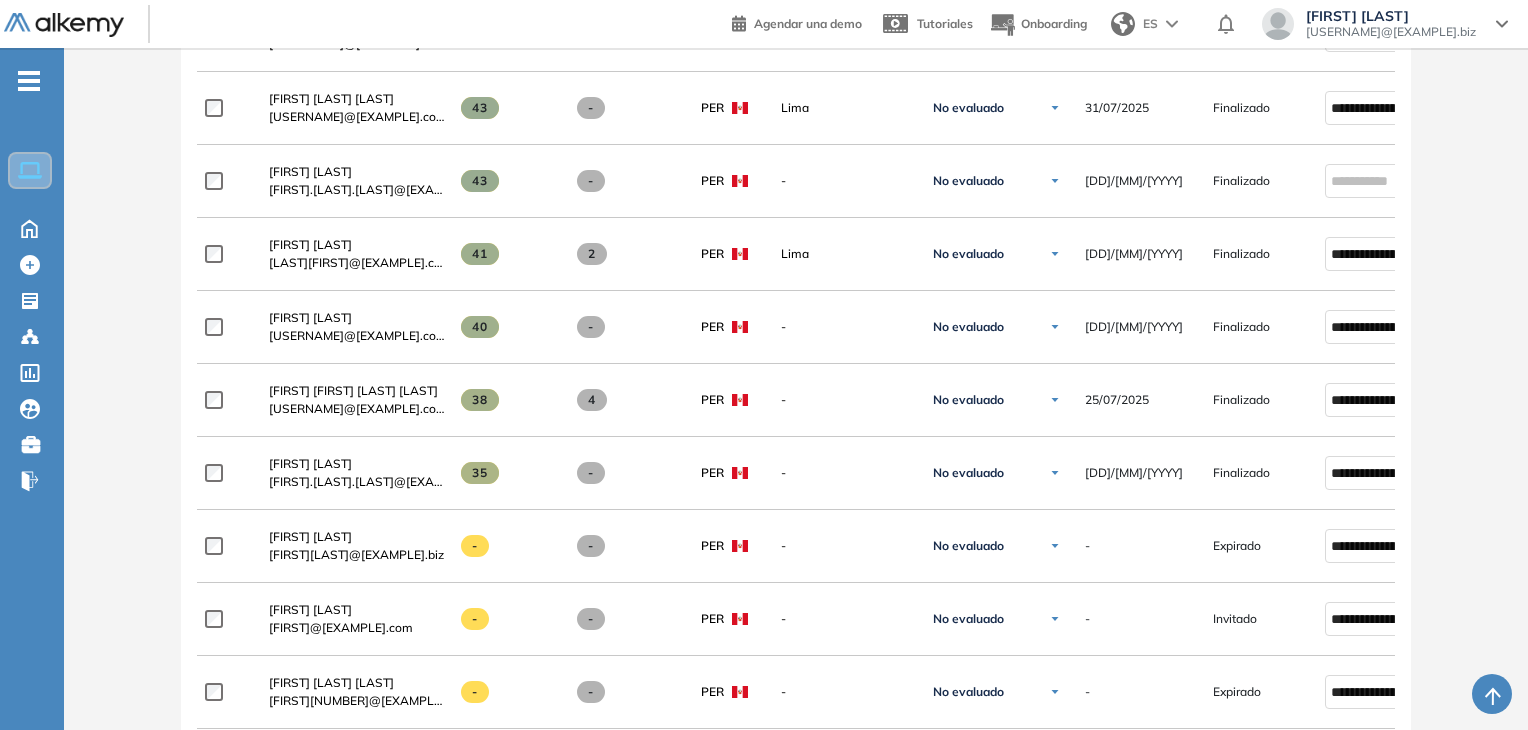 scroll, scrollTop: 2231, scrollLeft: 0, axis: vertical 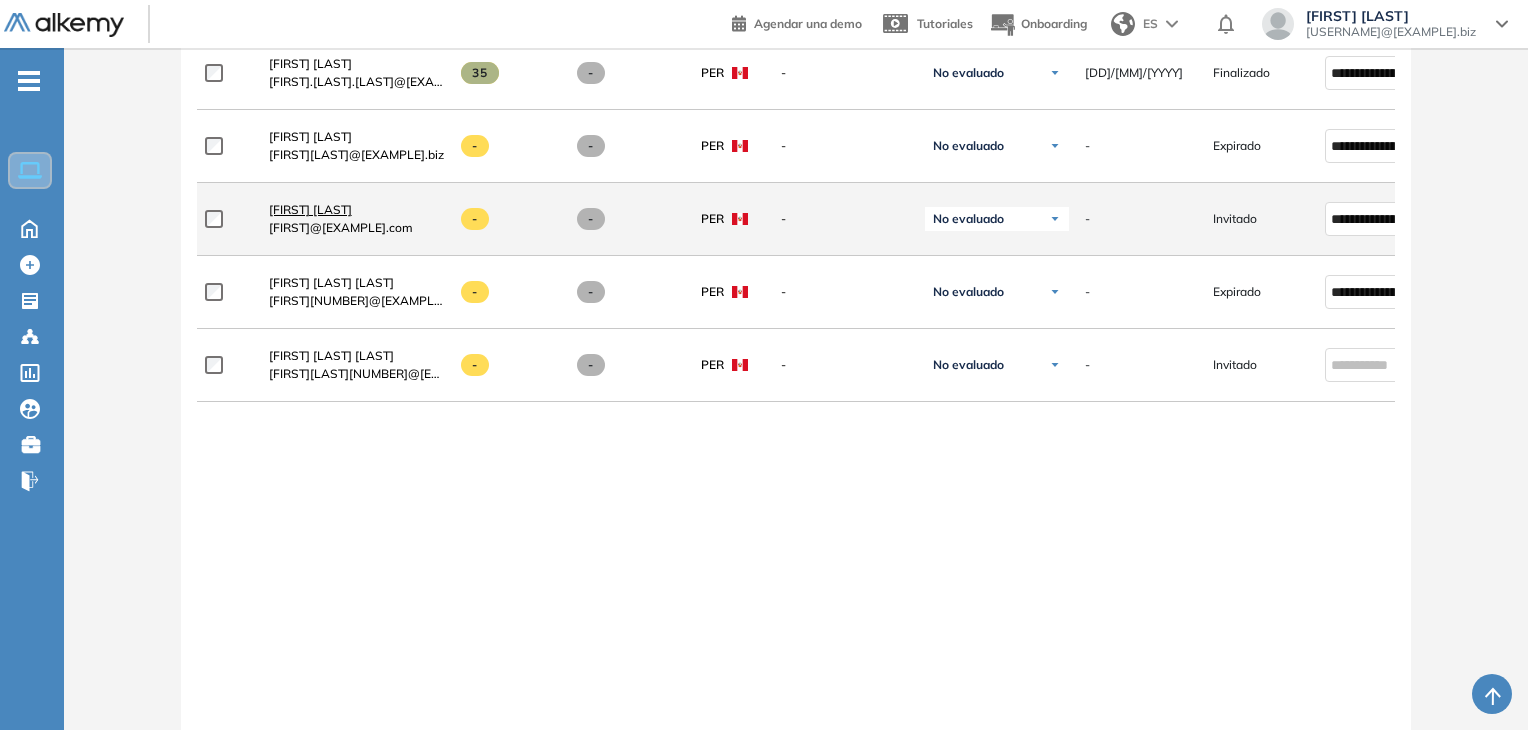 click on "[FIRST] [LAST]" at bounding box center [310, 209] 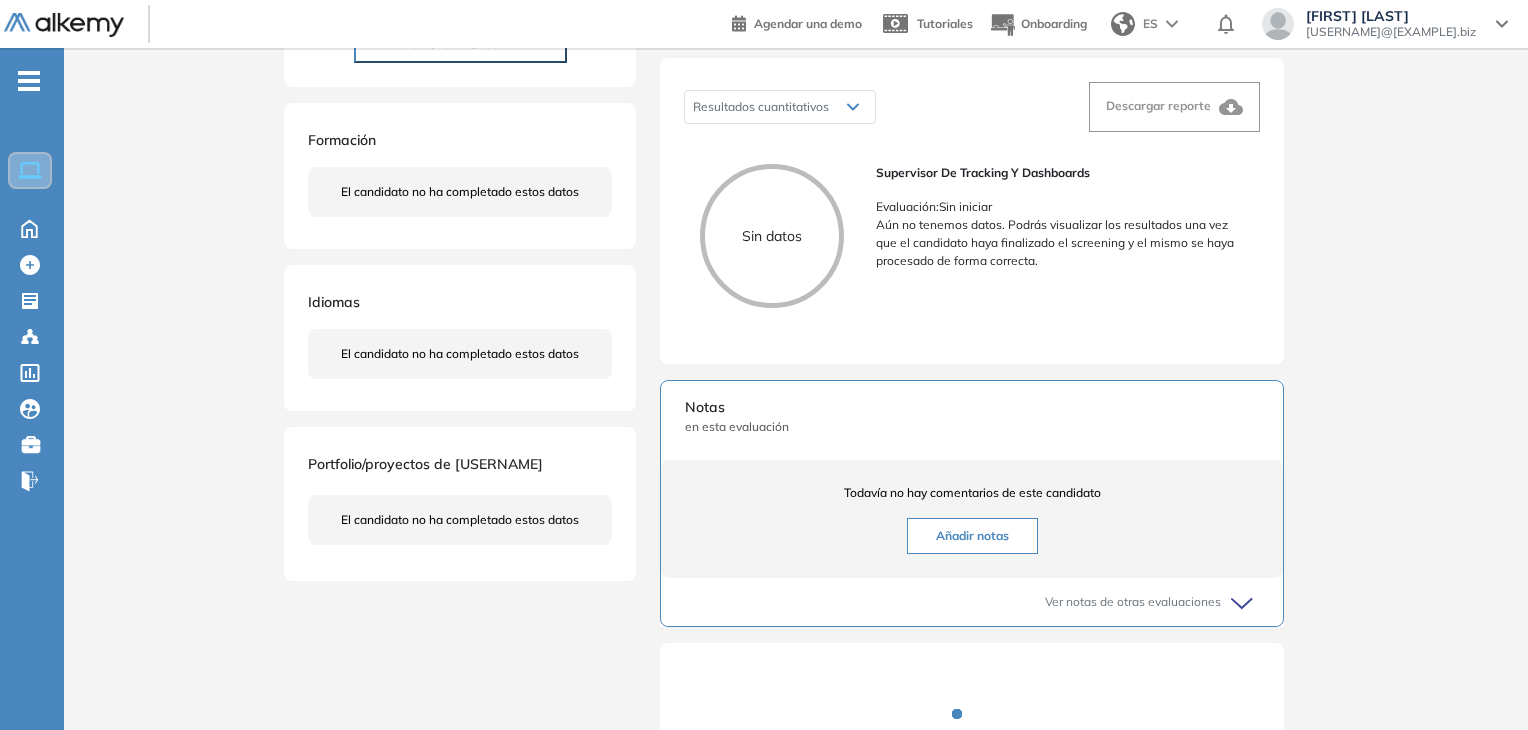 scroll, scrollTop: 0, scrollLeft: 0, axis: both 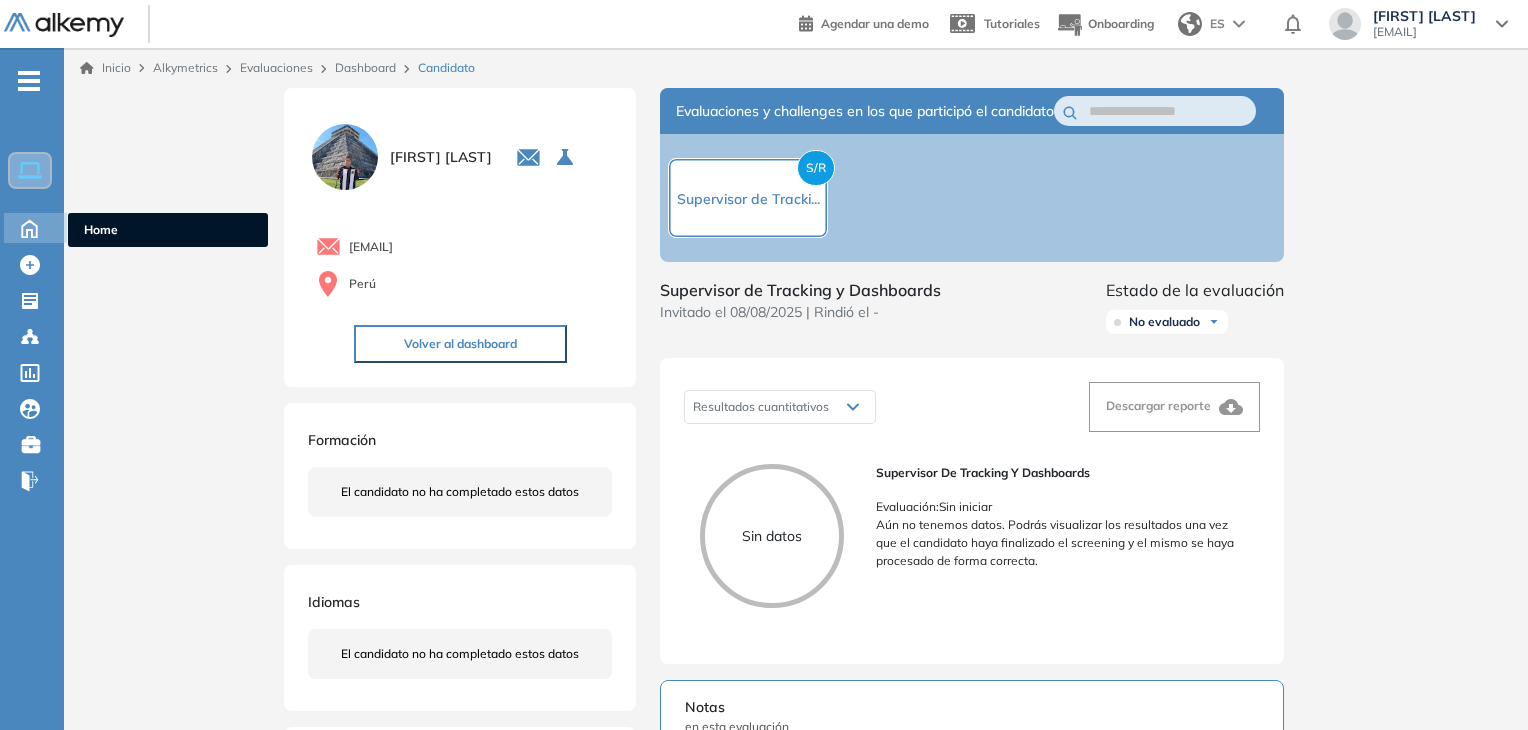 click 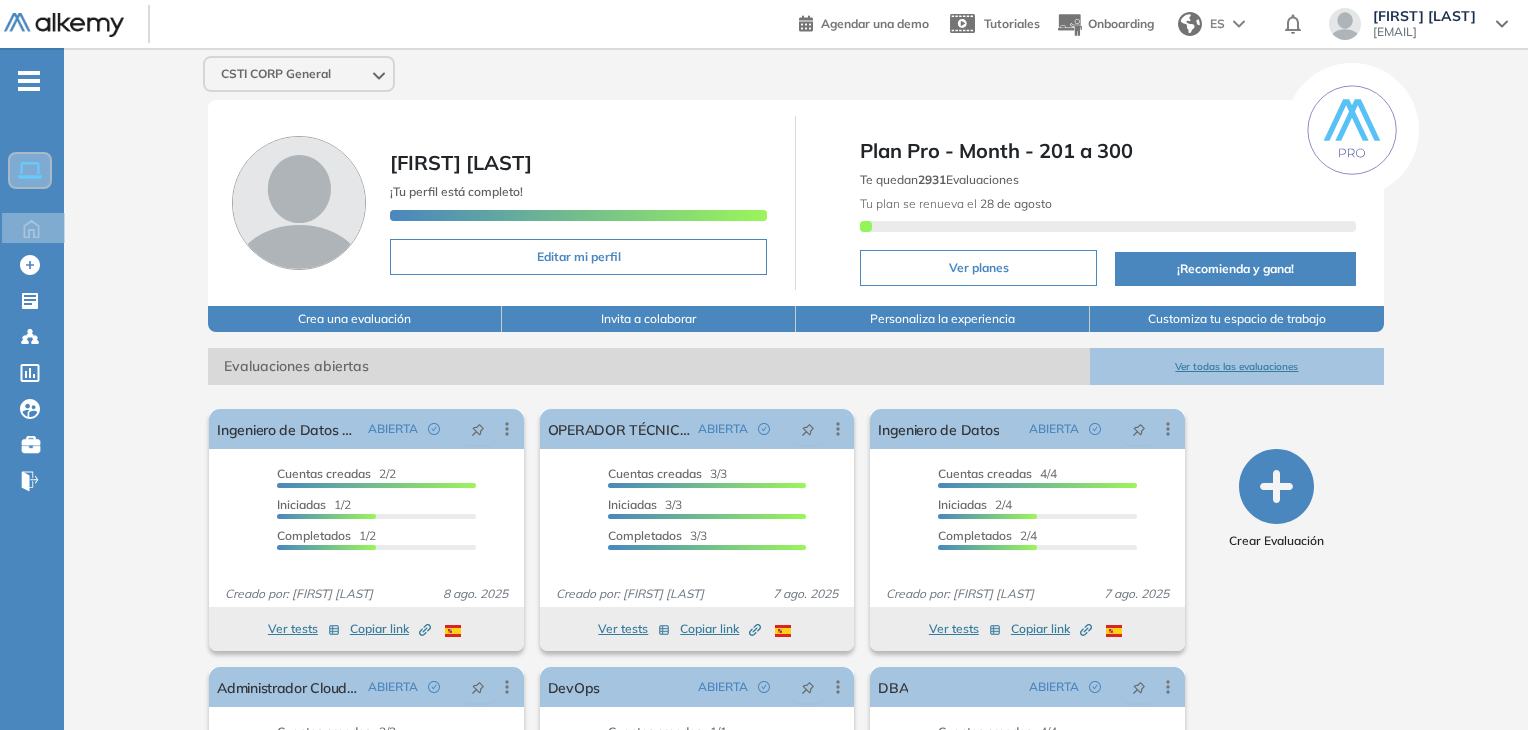 click on "Ver todas las evaluaciones" at bounding box center [1237, 366] 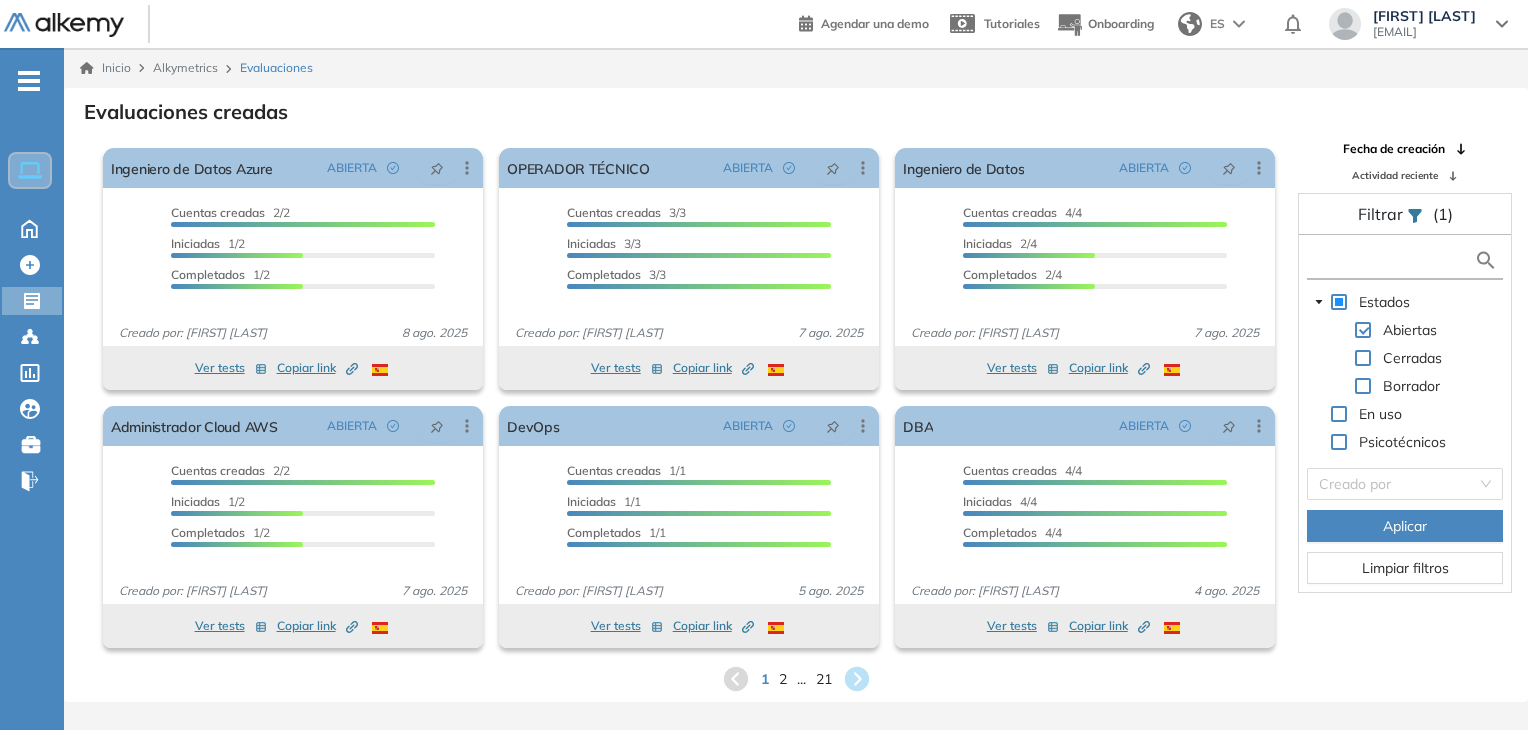 click at bounding box center [1393, 260] 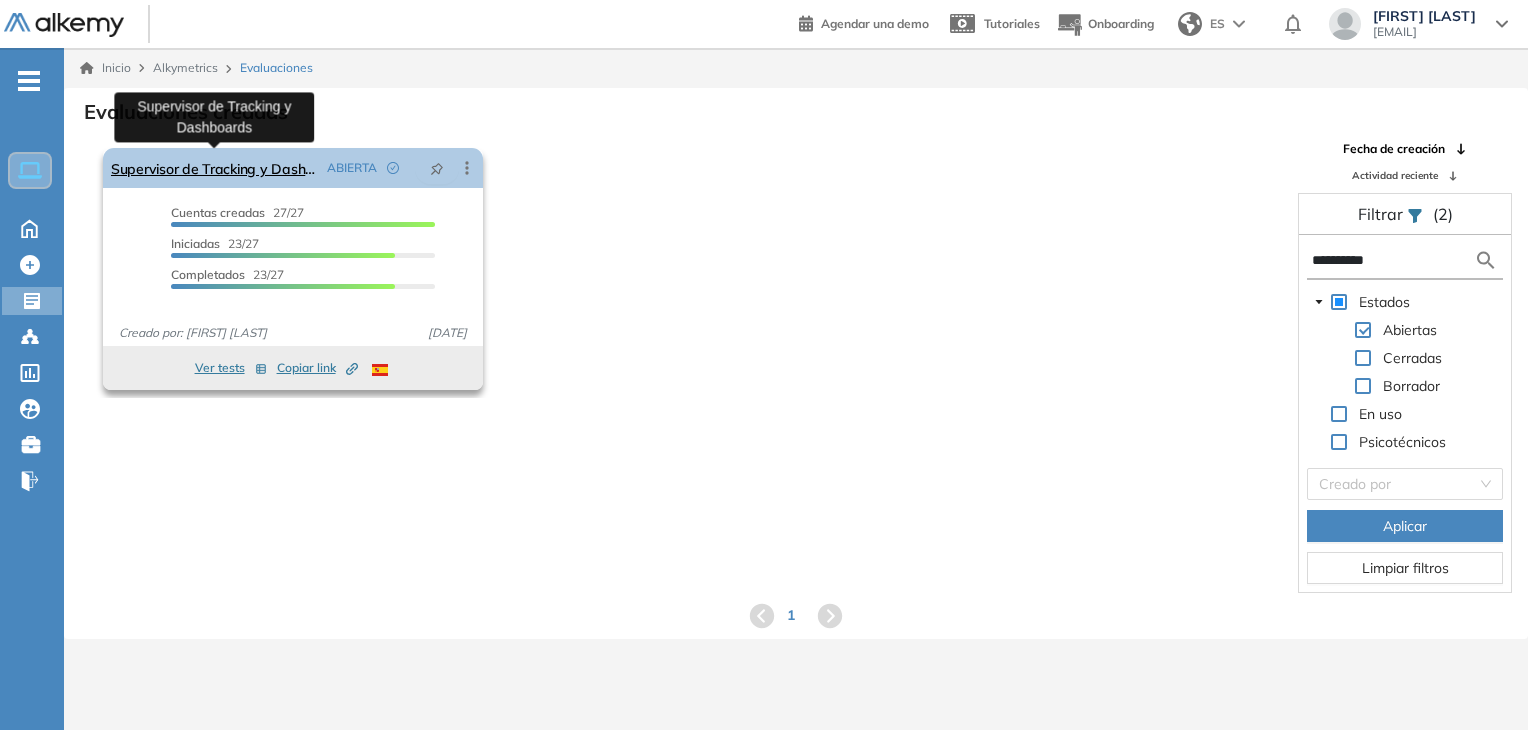 type on "**********" 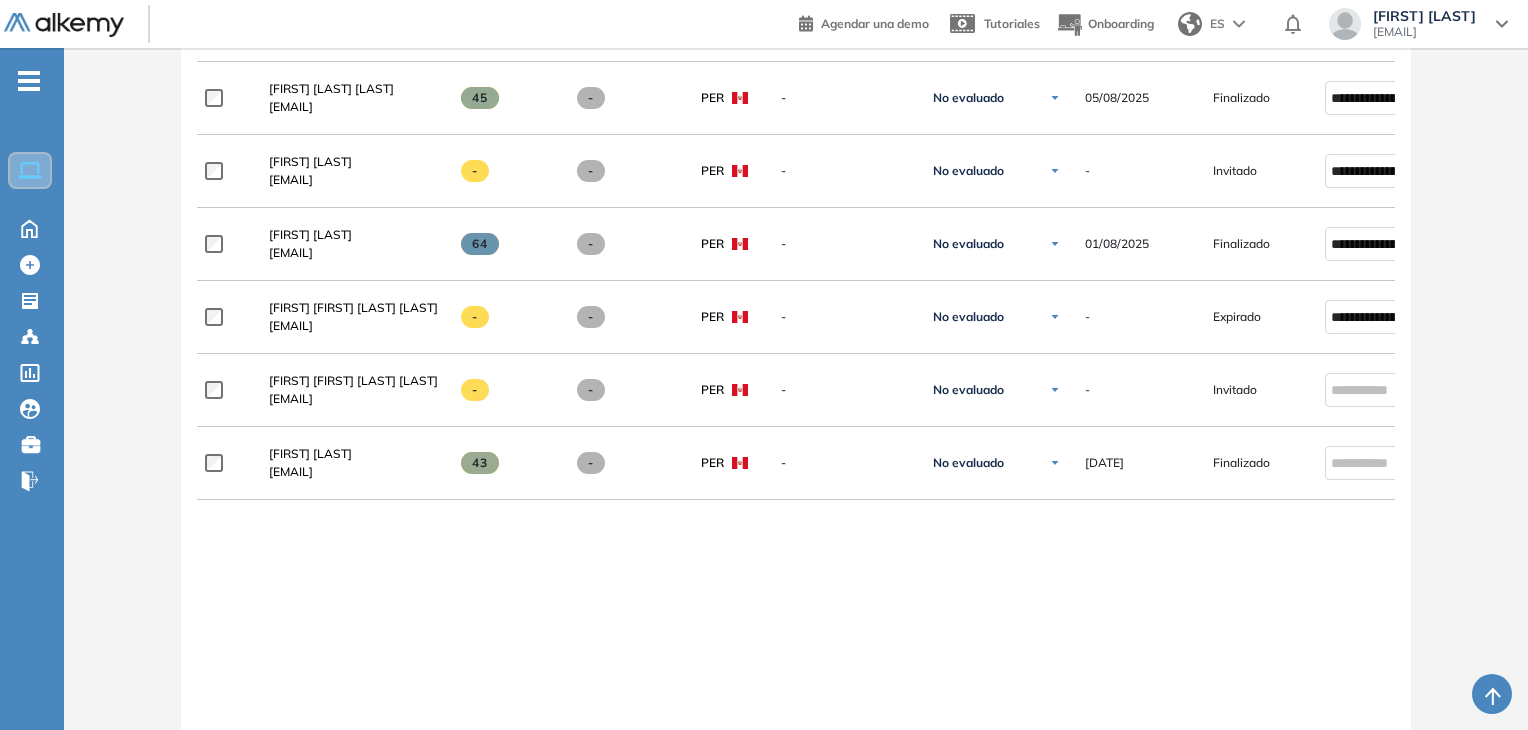 scroll, scrollTop: 2100, scrollLeft: 0, axis: vertical 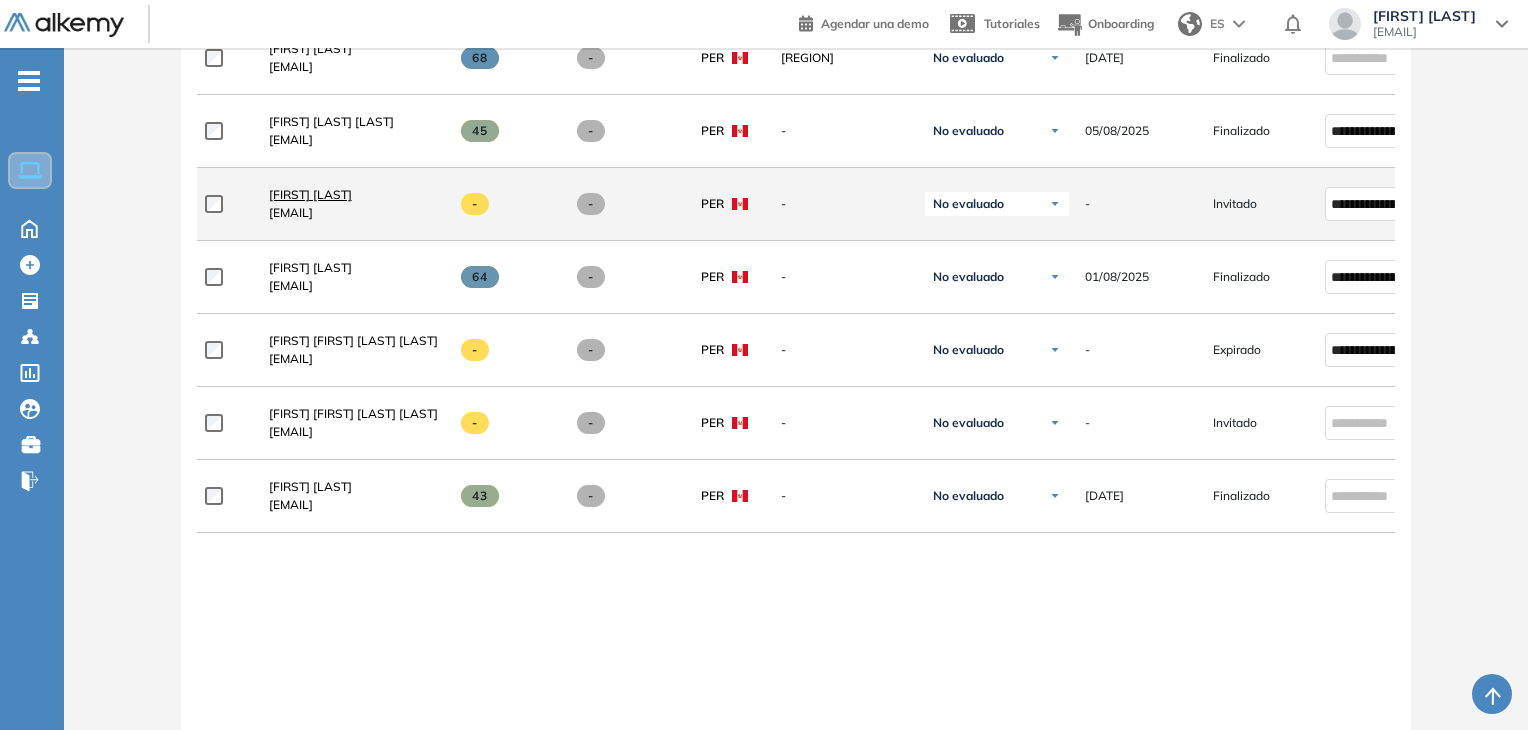 click on "[FIRST] [LAST]" at bounding box center (310, 194) 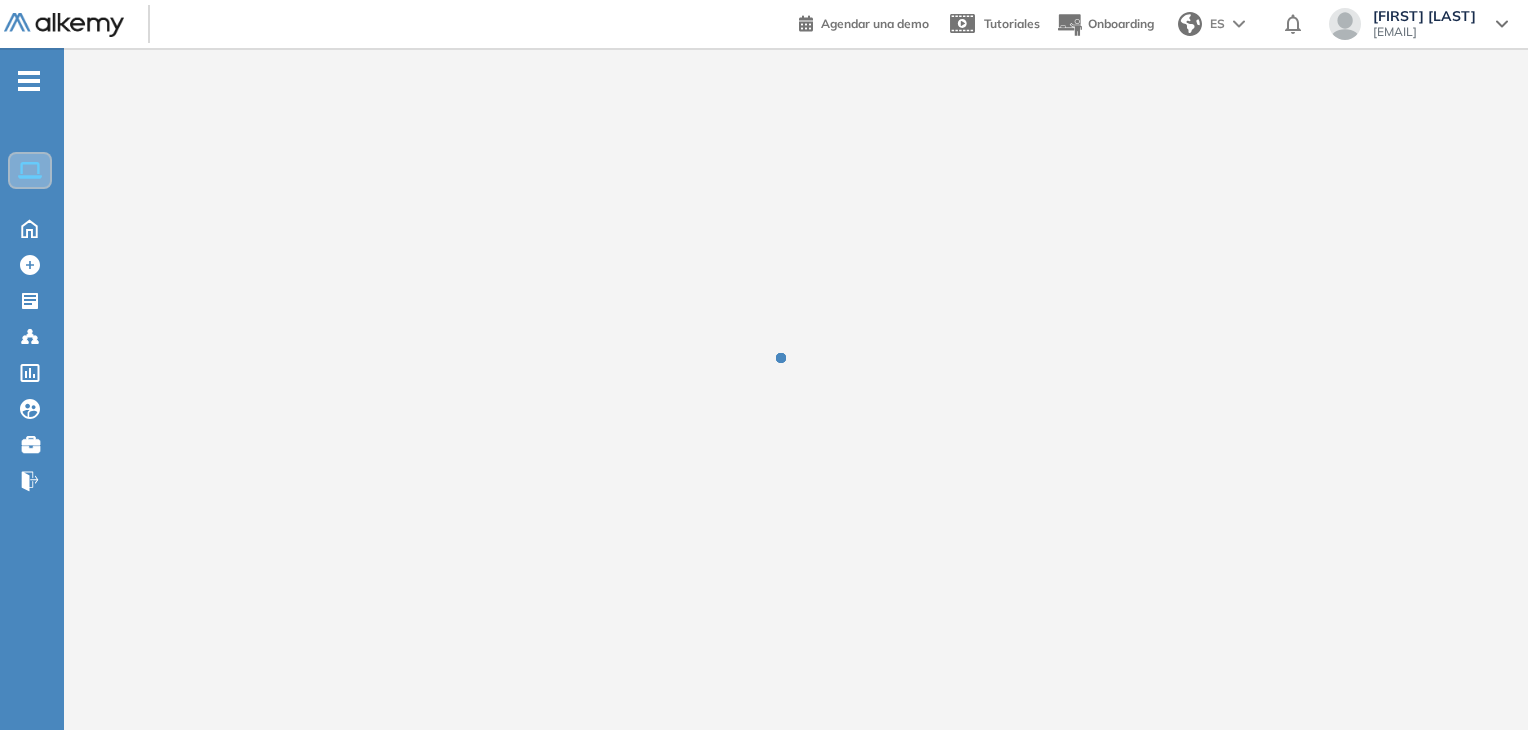 scroll, scrollTop: 0, scrollLeft: 0, axis: both 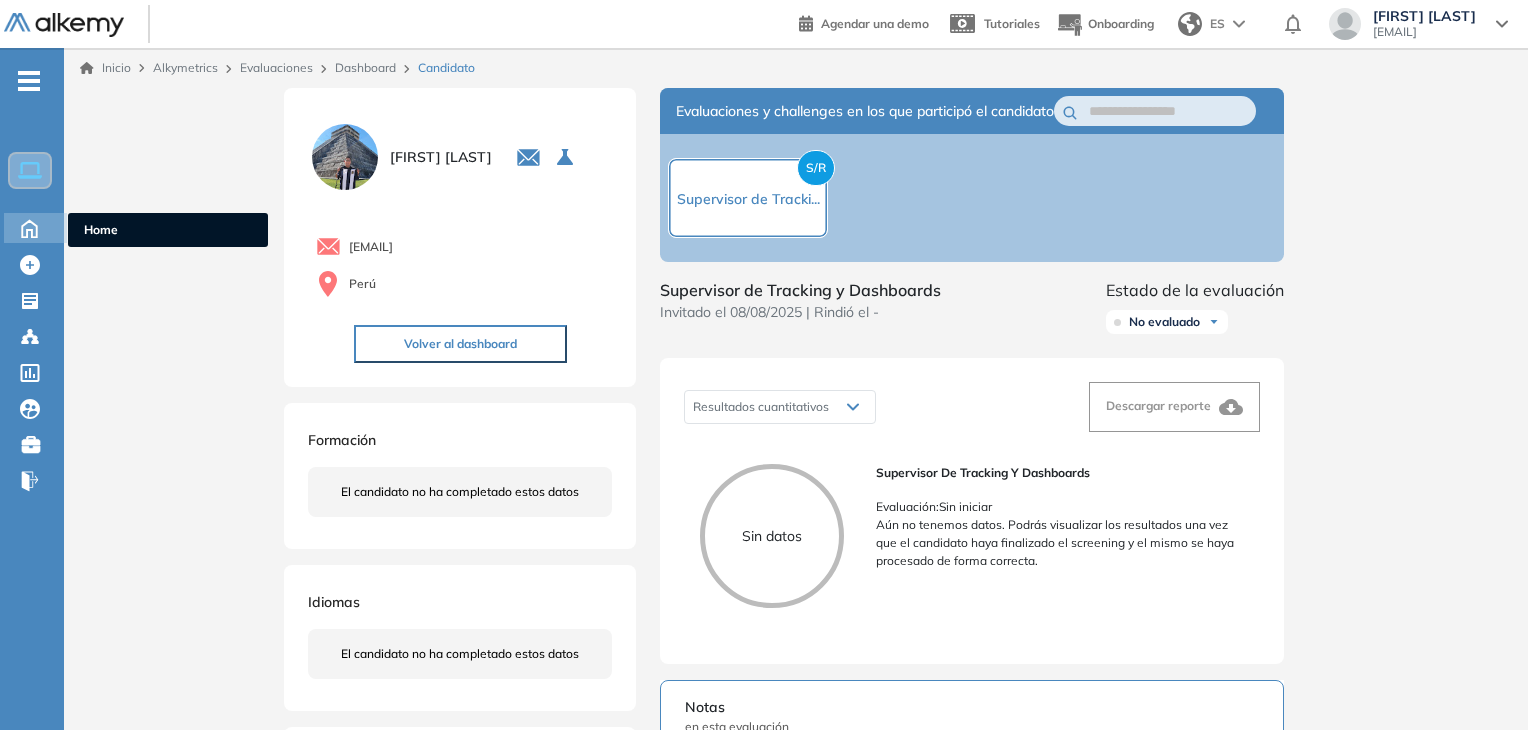 click 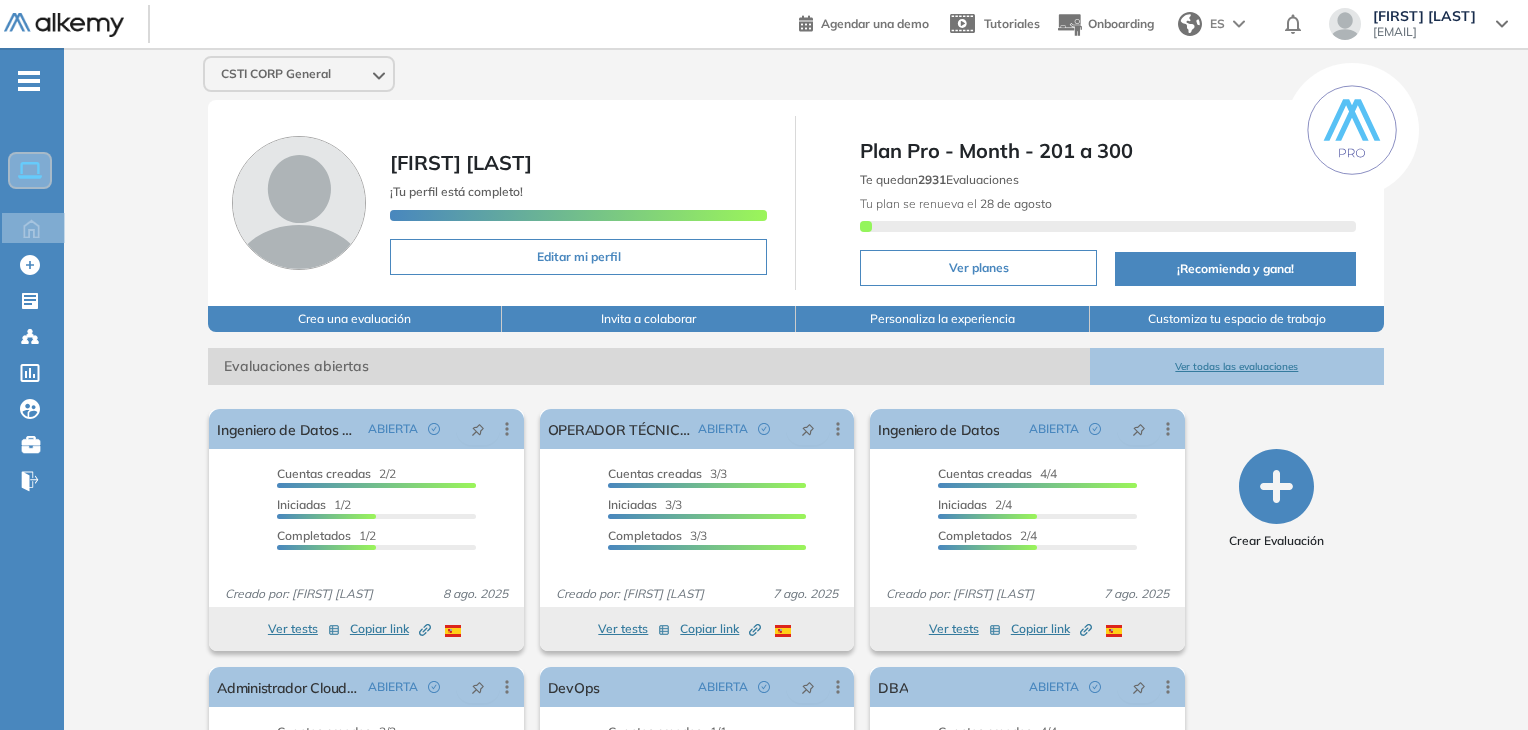 click on "Ver todas las evaluaciones" at bounding box center [1237, 366] 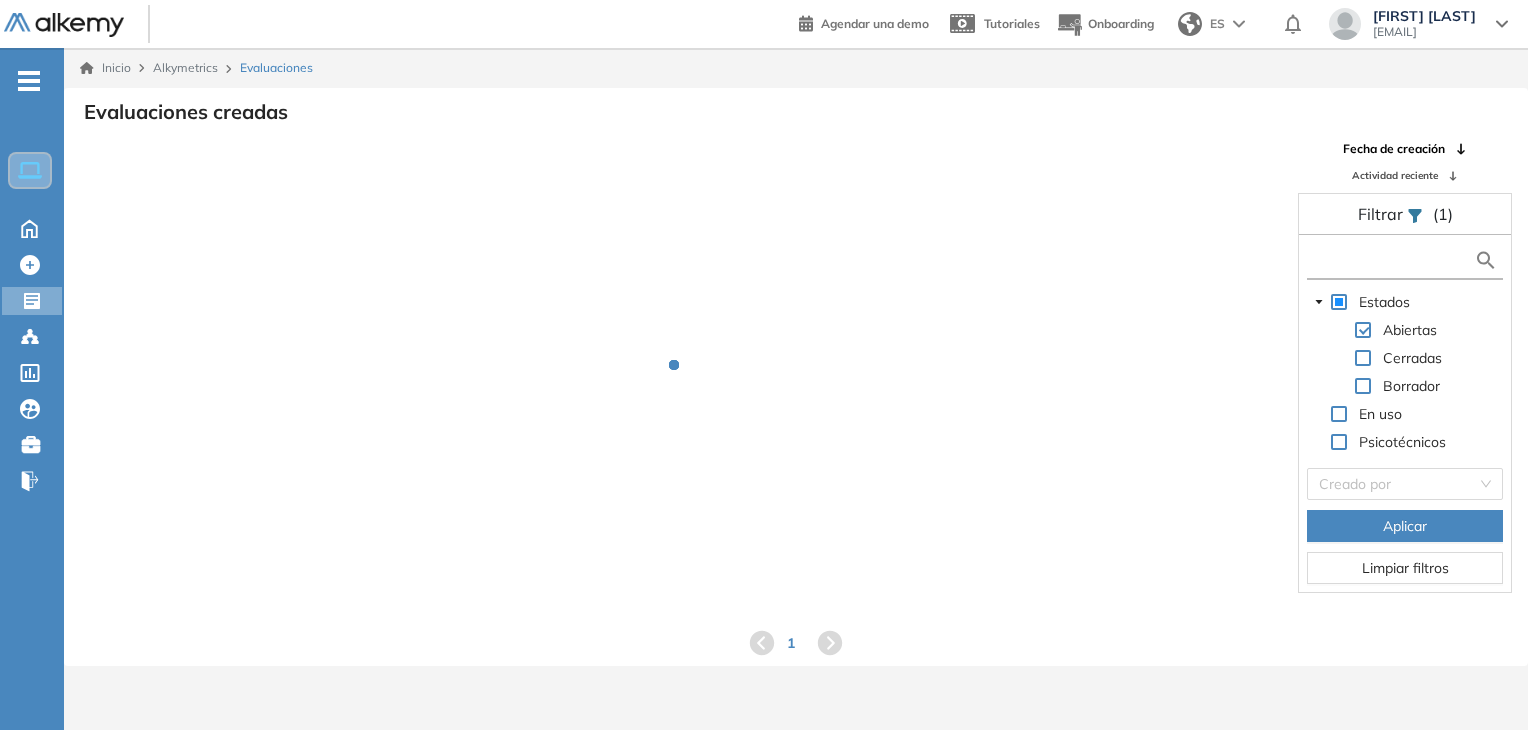 click at bounding box center (1393, 260) 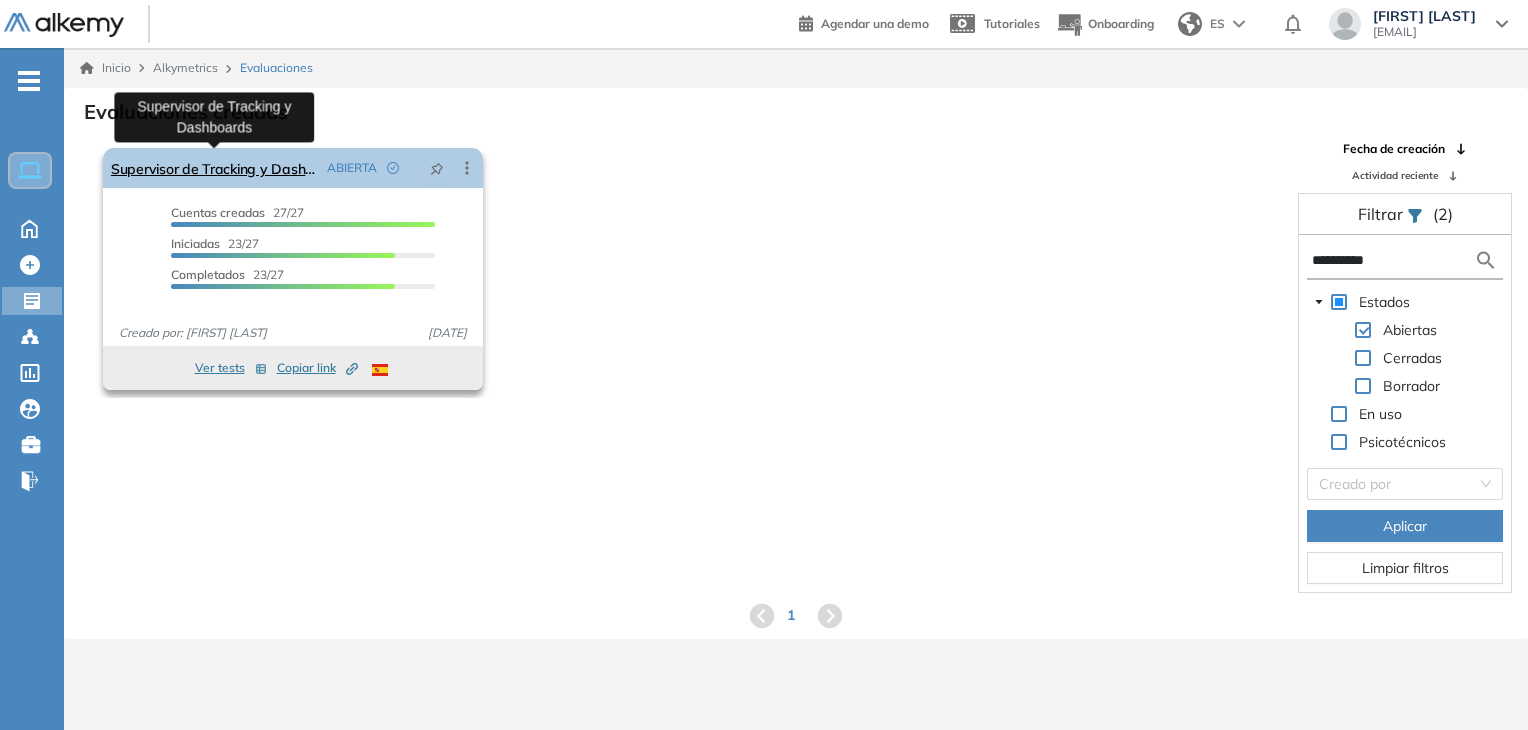 type on "**********" 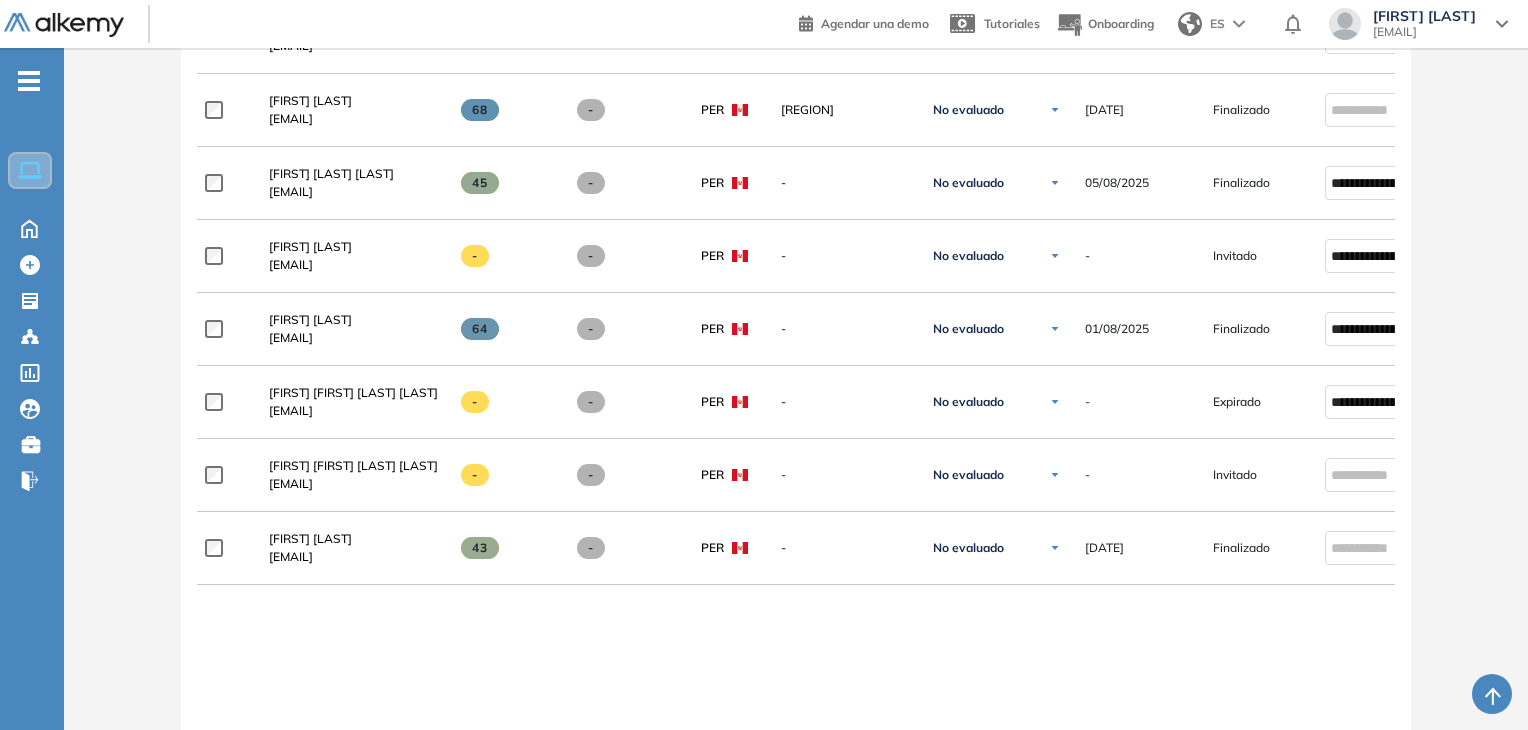 scroll, scrollTop: 2000, scrollLeft: 0, axis: vertical 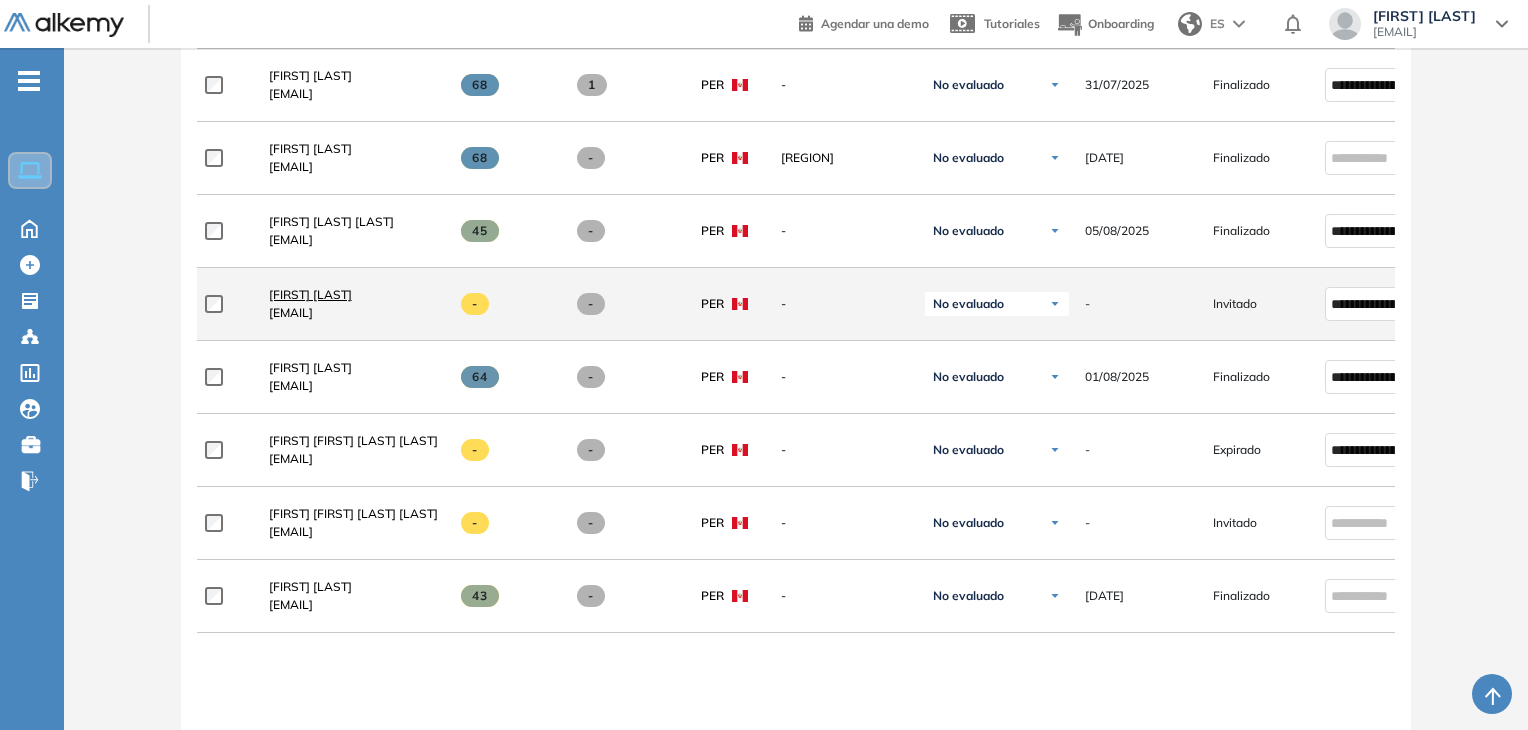 click on "[FIRST] [LAST]" at bounding box center (310, 294) 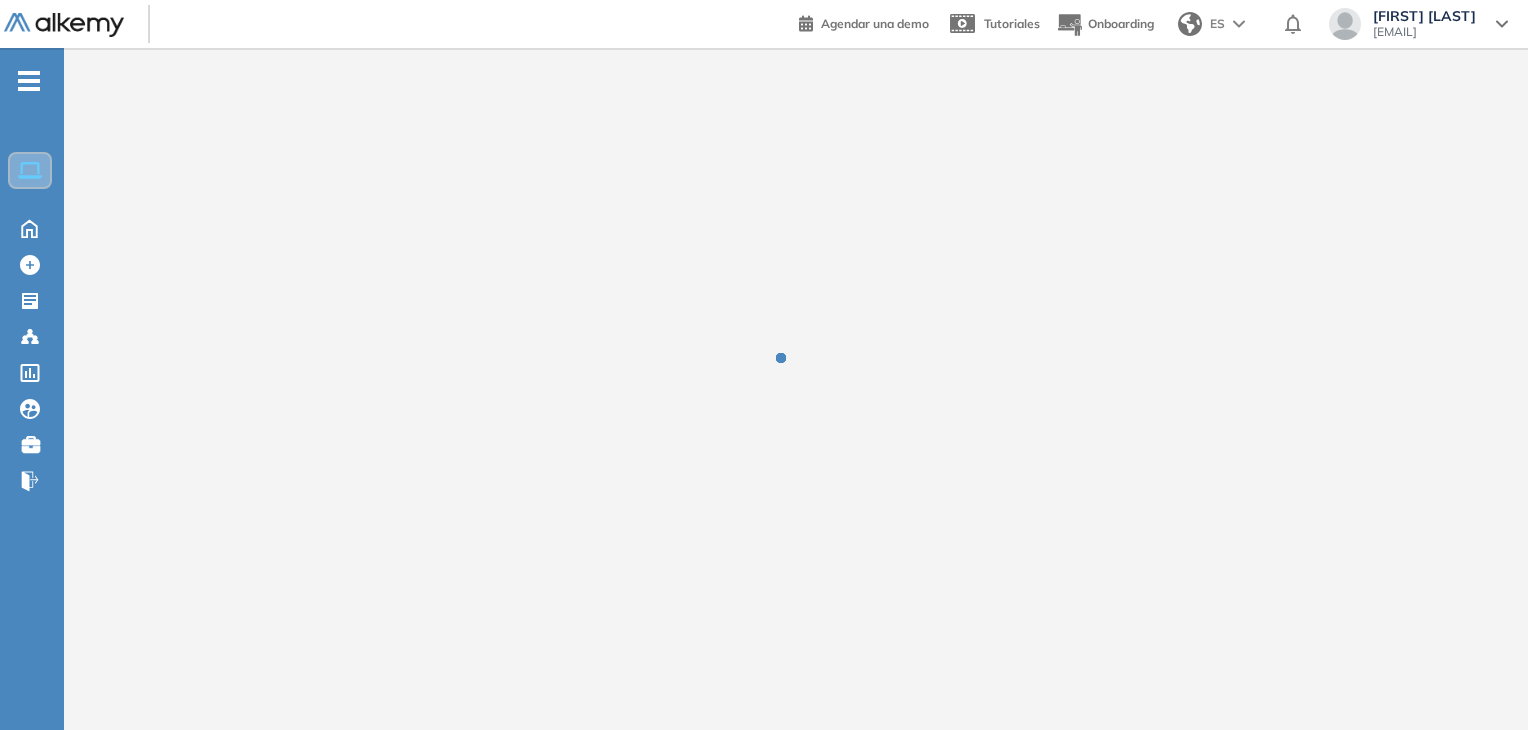 scroll, scrollTop: 0, scrollLeft: 0, axis: both 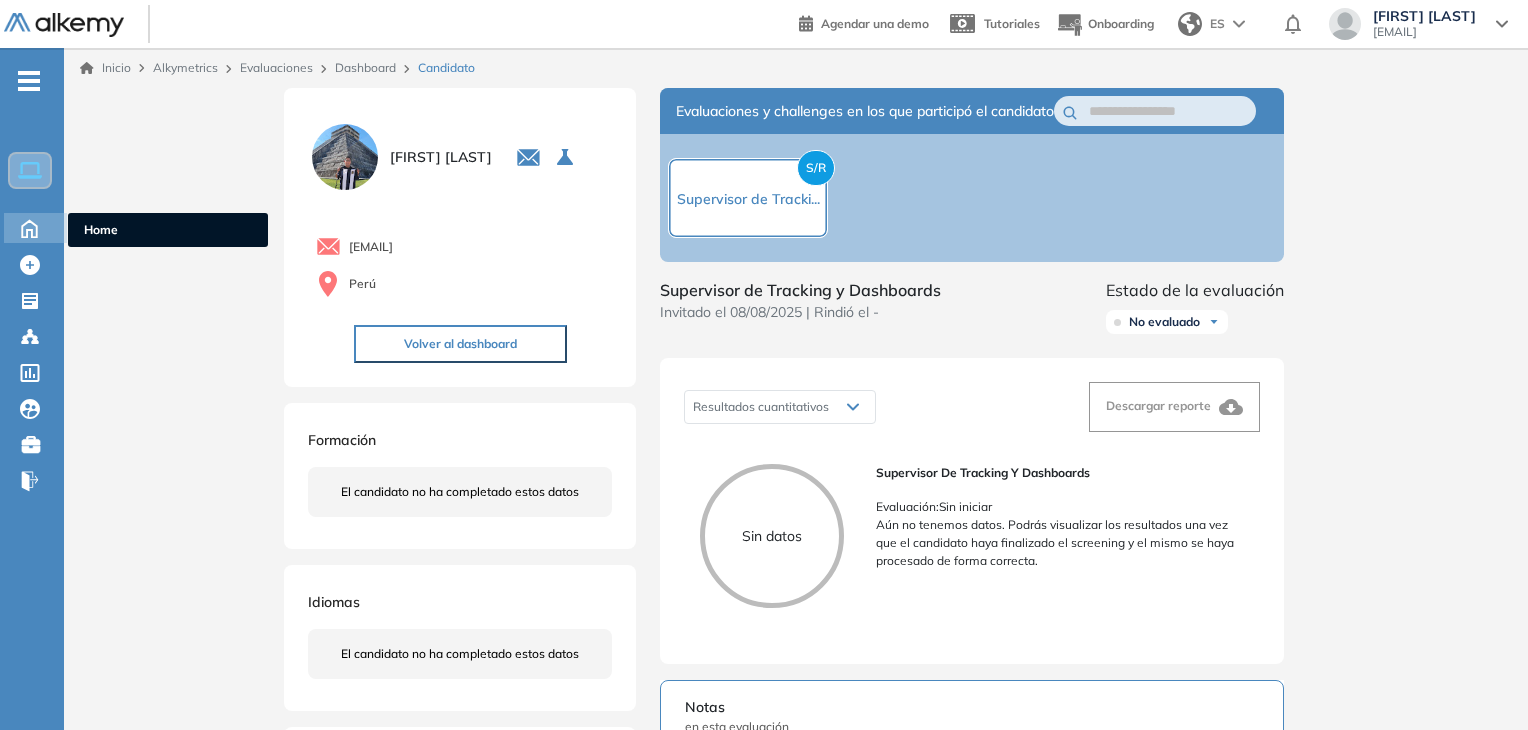 click 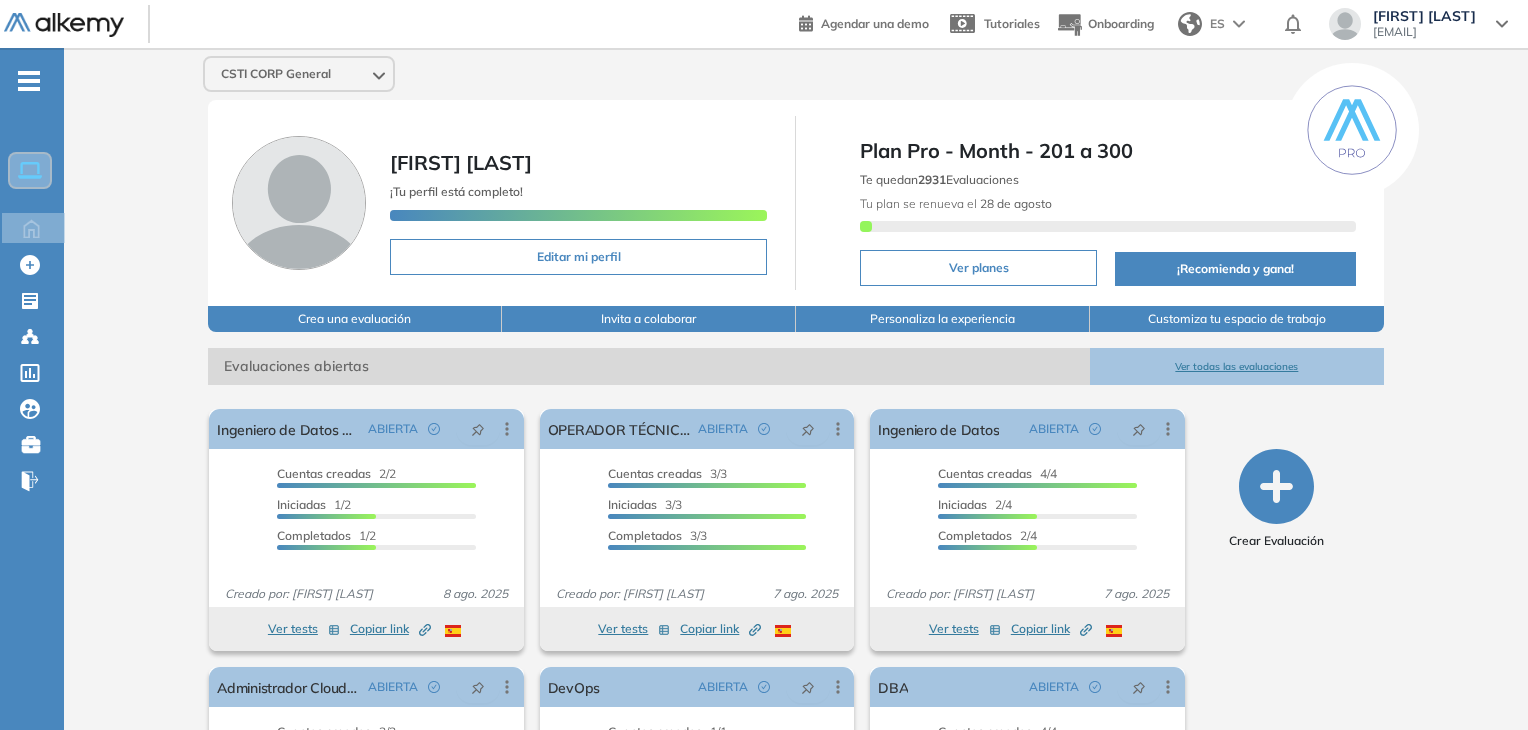 click on "Ver todas las evaluaciones" at bounding box center [1237, 366] 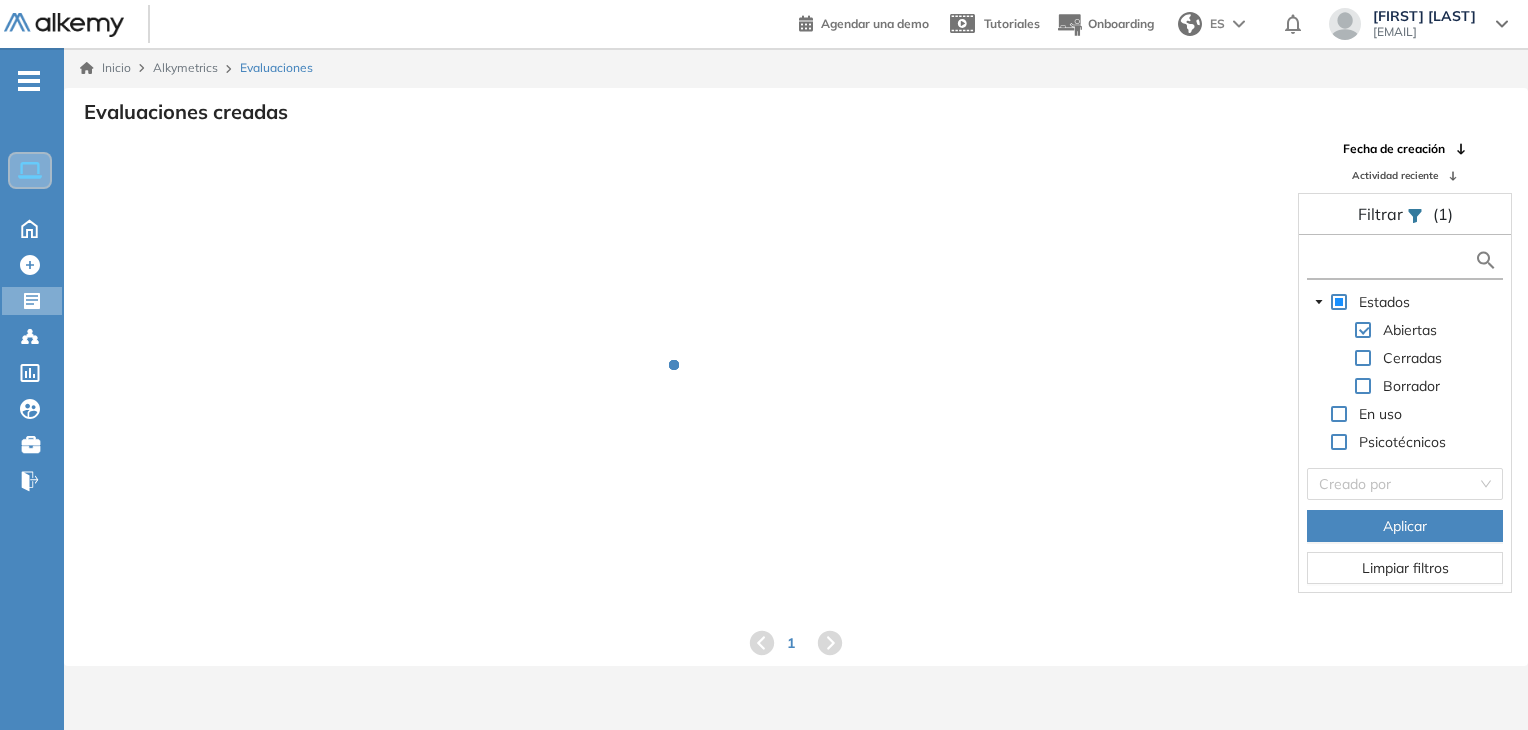 click at bounding box center [1393, 260] 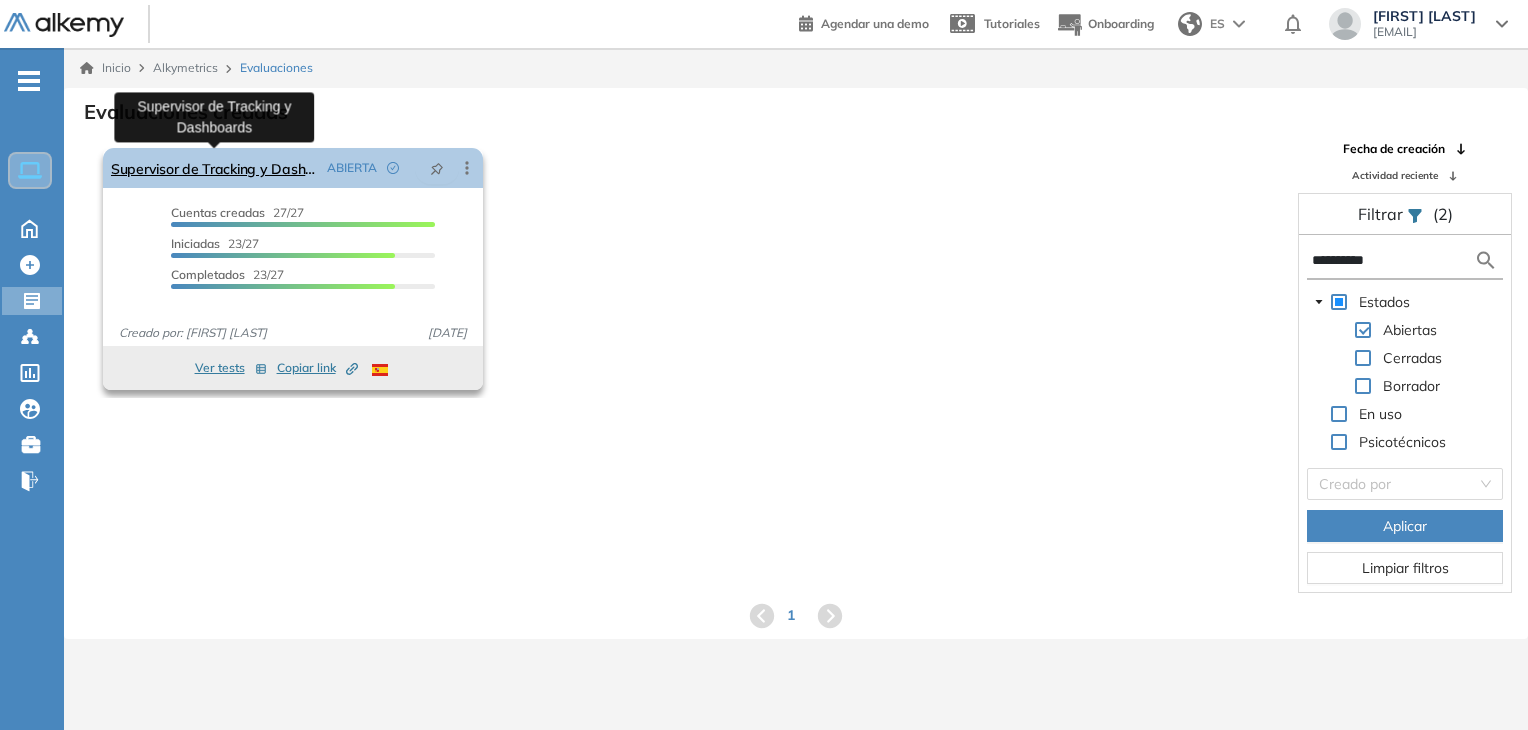 type on "**********" 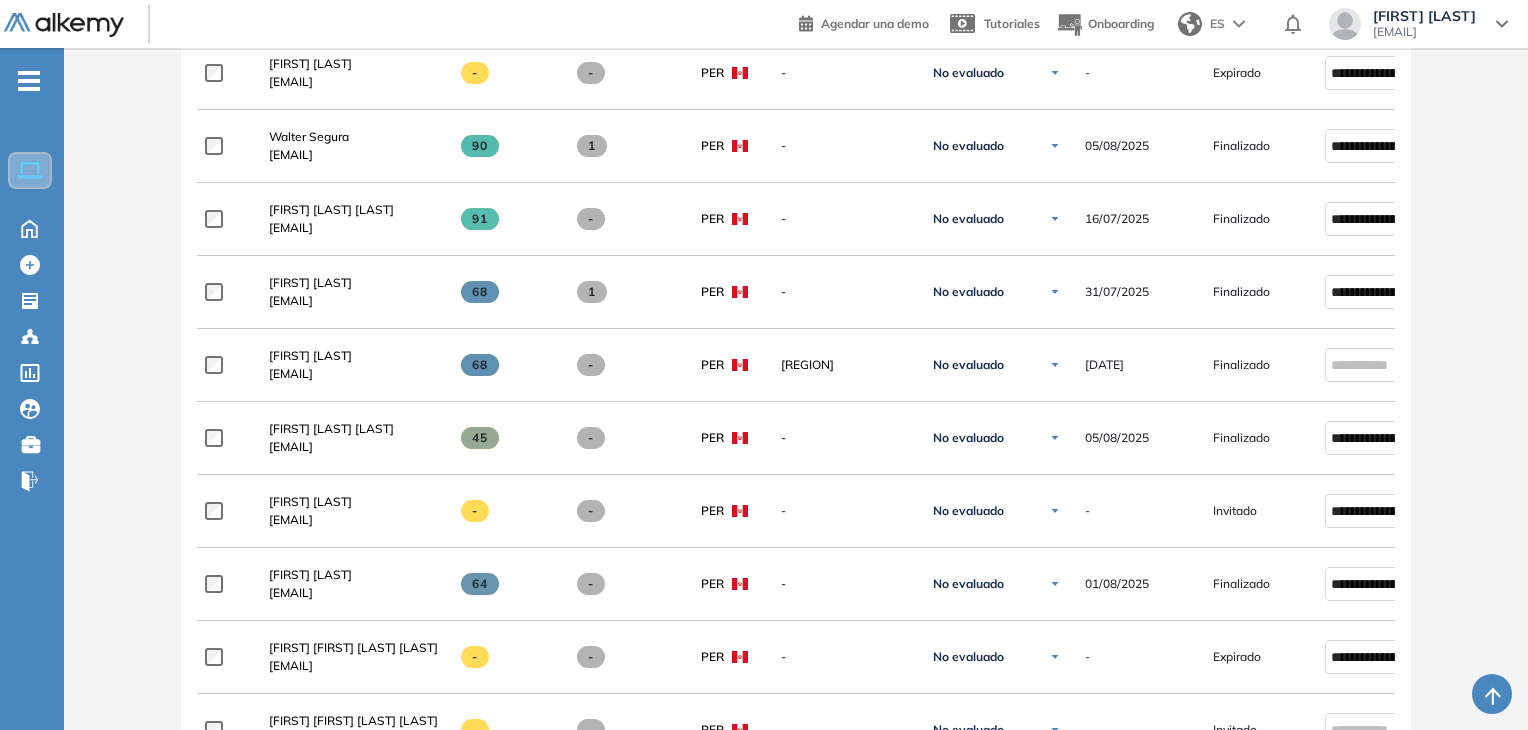 scroll, scrollTop: 1900, scrollLeft: 0, axis: vertical 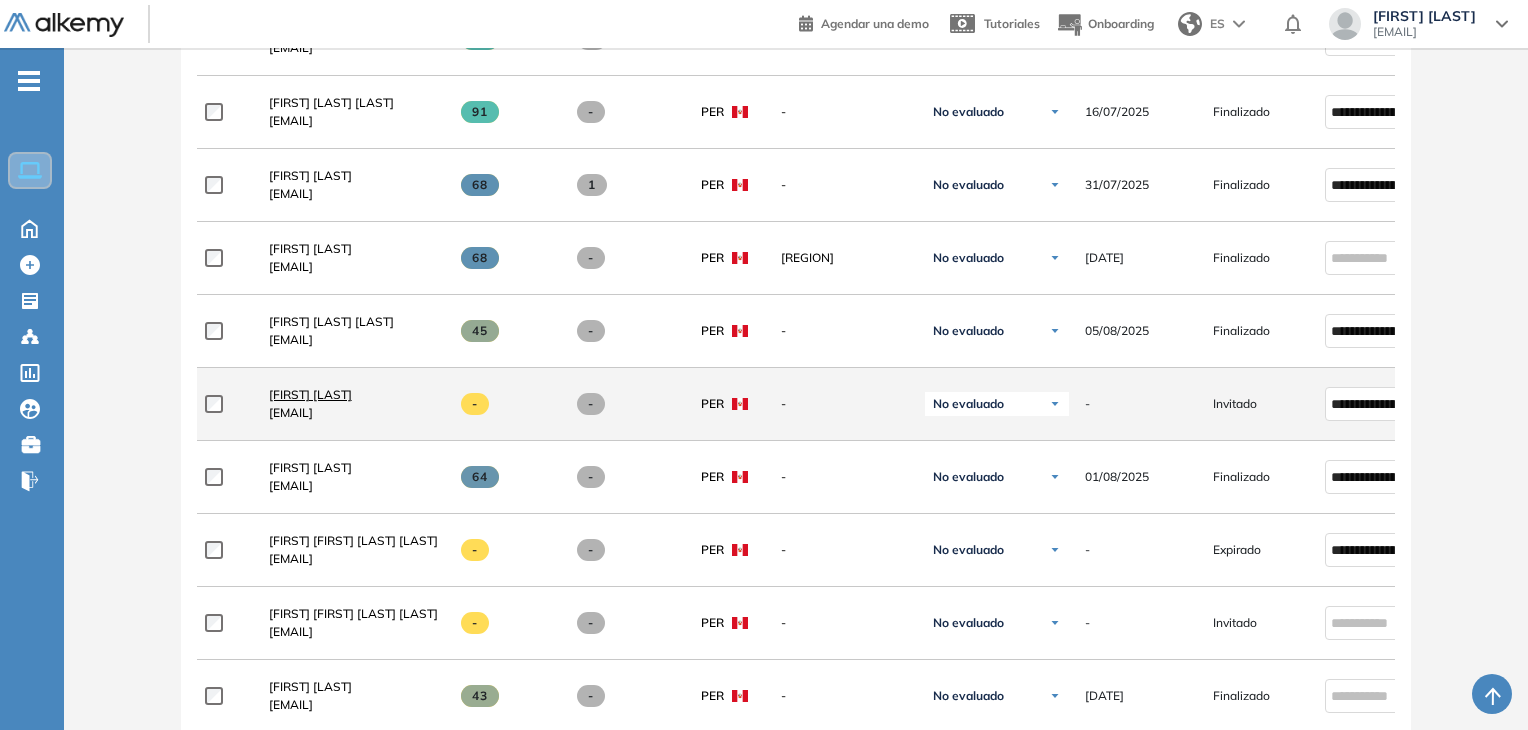 click on "[FIRST] [LAST]" at bounding box center (310, 394) 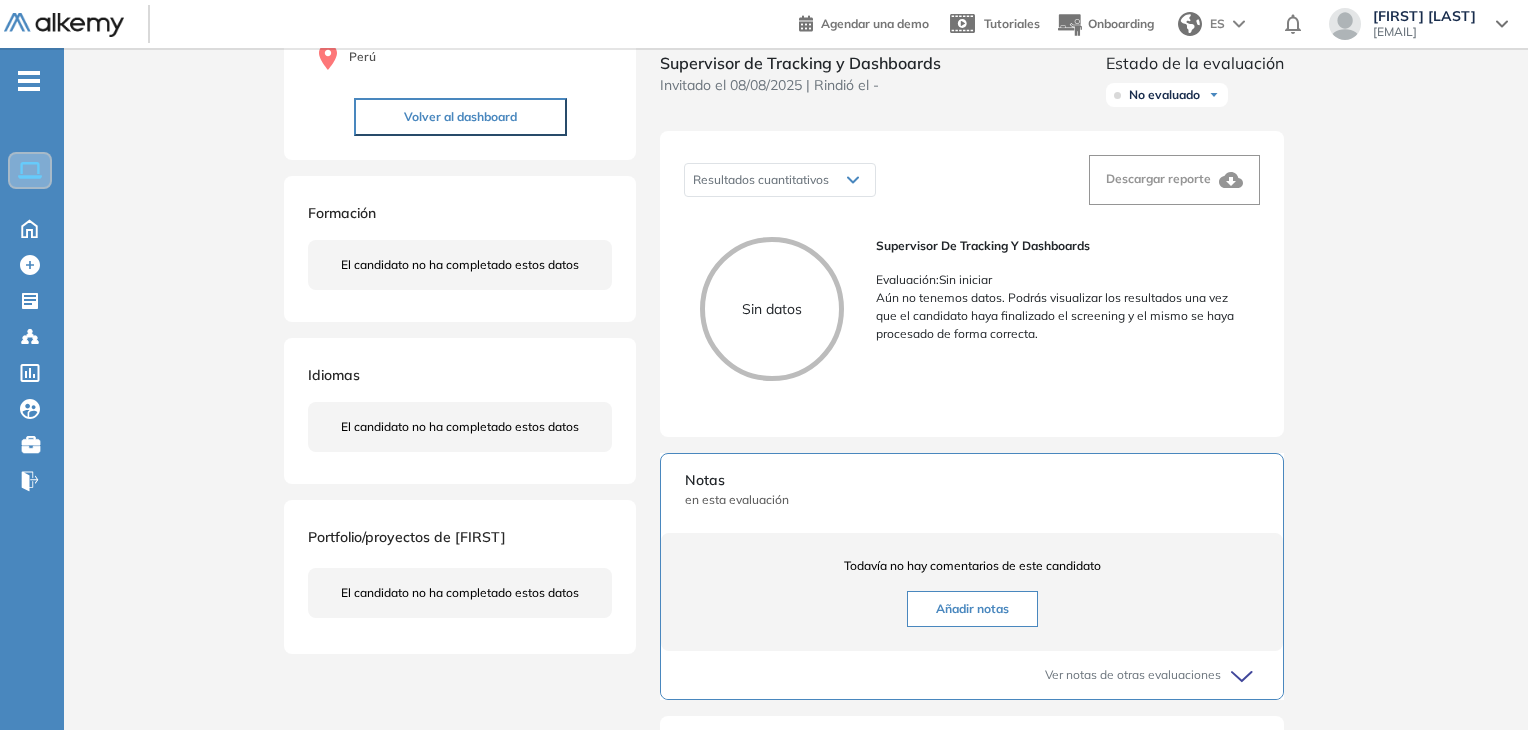 scroll, scrollTop: 0, scrollLeft: 0, axis: both 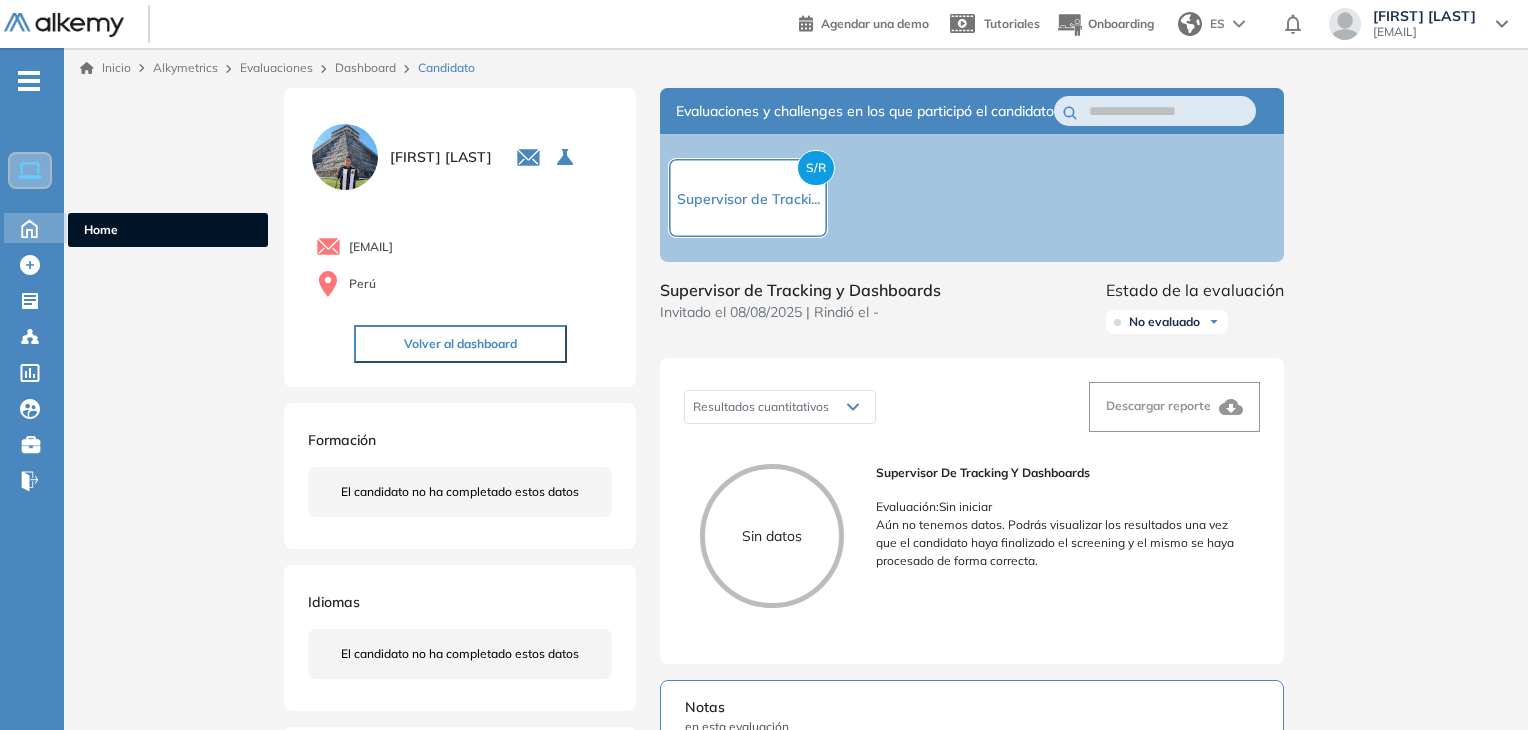 click on "Home Home" at bounding box center (35, 228) 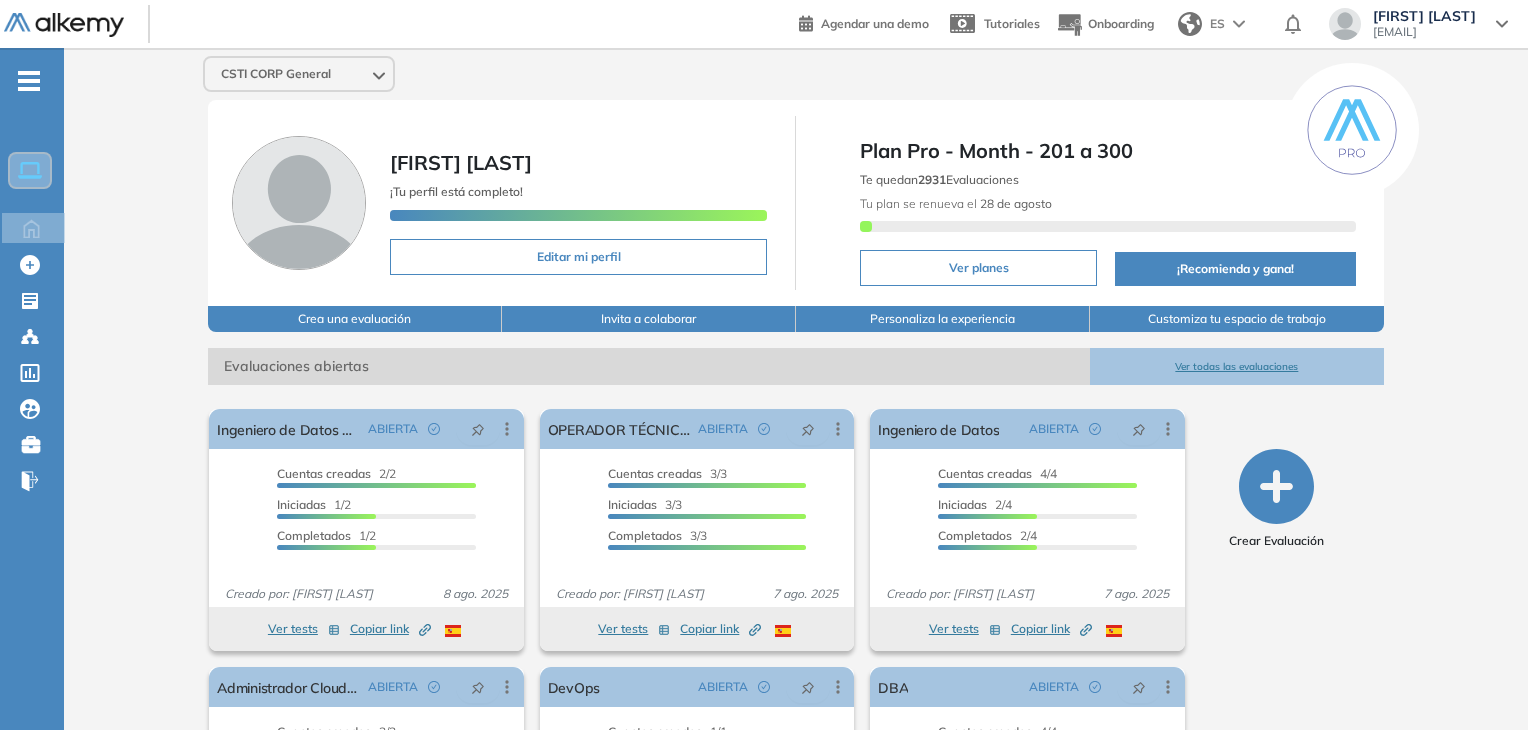 click on "Ver todas las evaluaciones" at bounding box center [1237, 366] 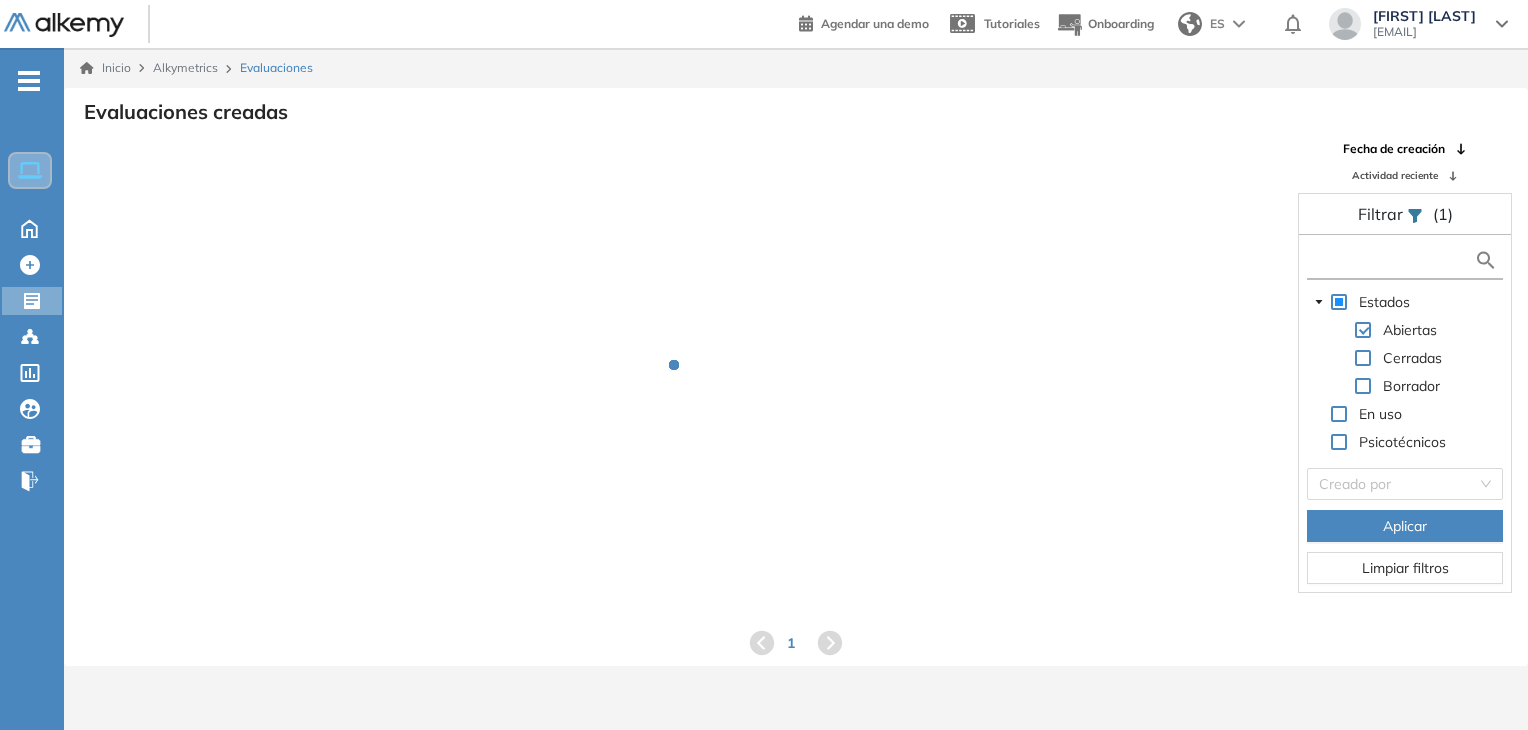 click at bounding box center (1393, 260) 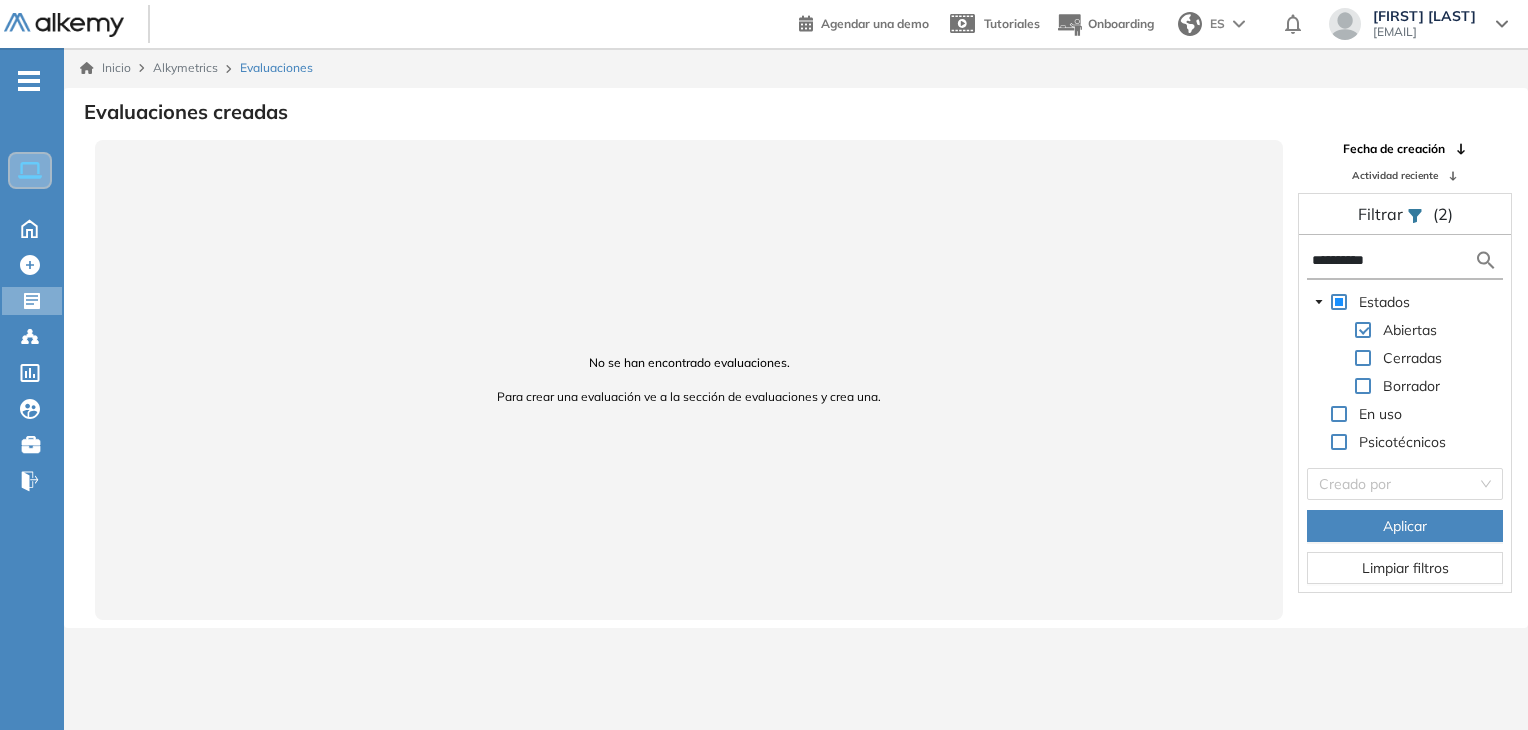 click on "**********" at bounding box center (1393, 260) 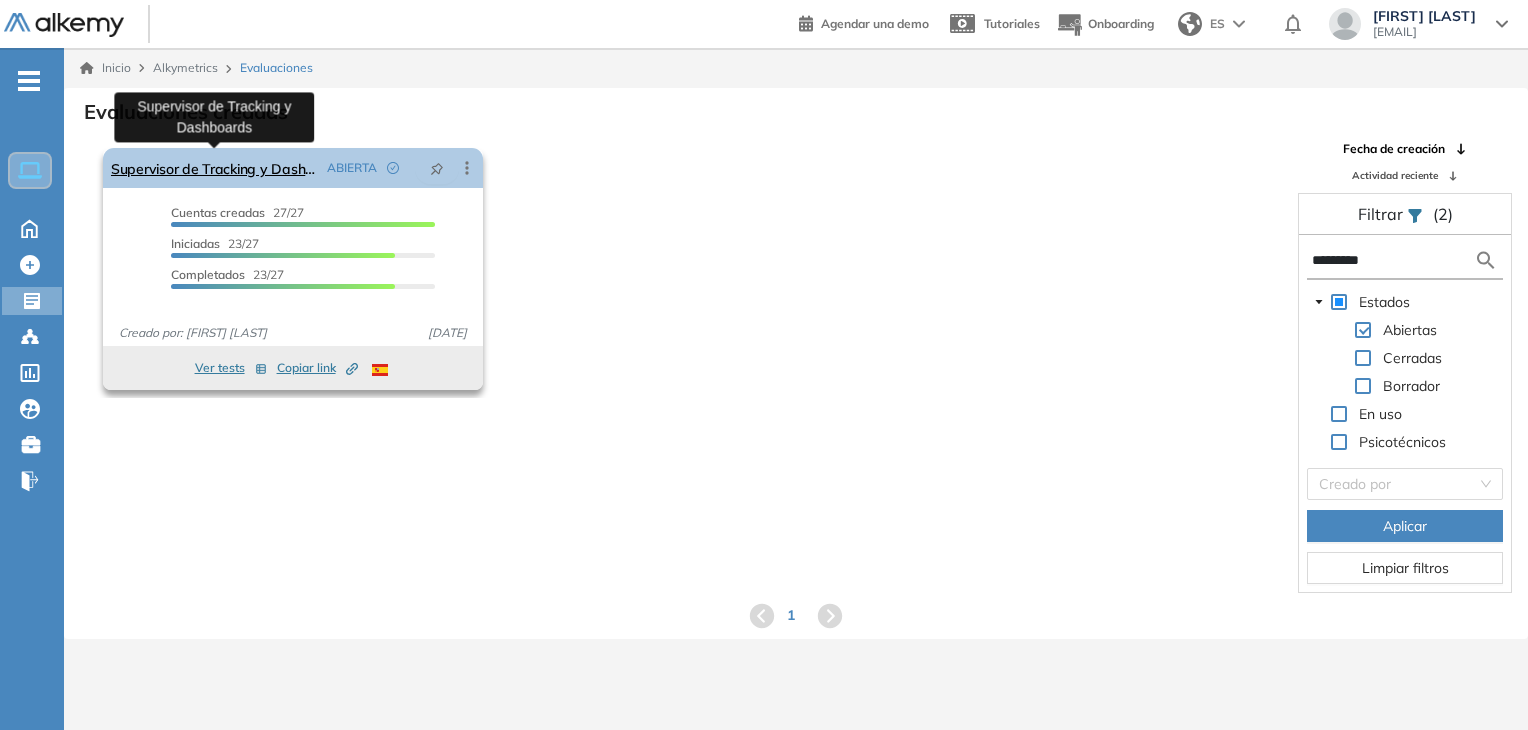 type on "*********" 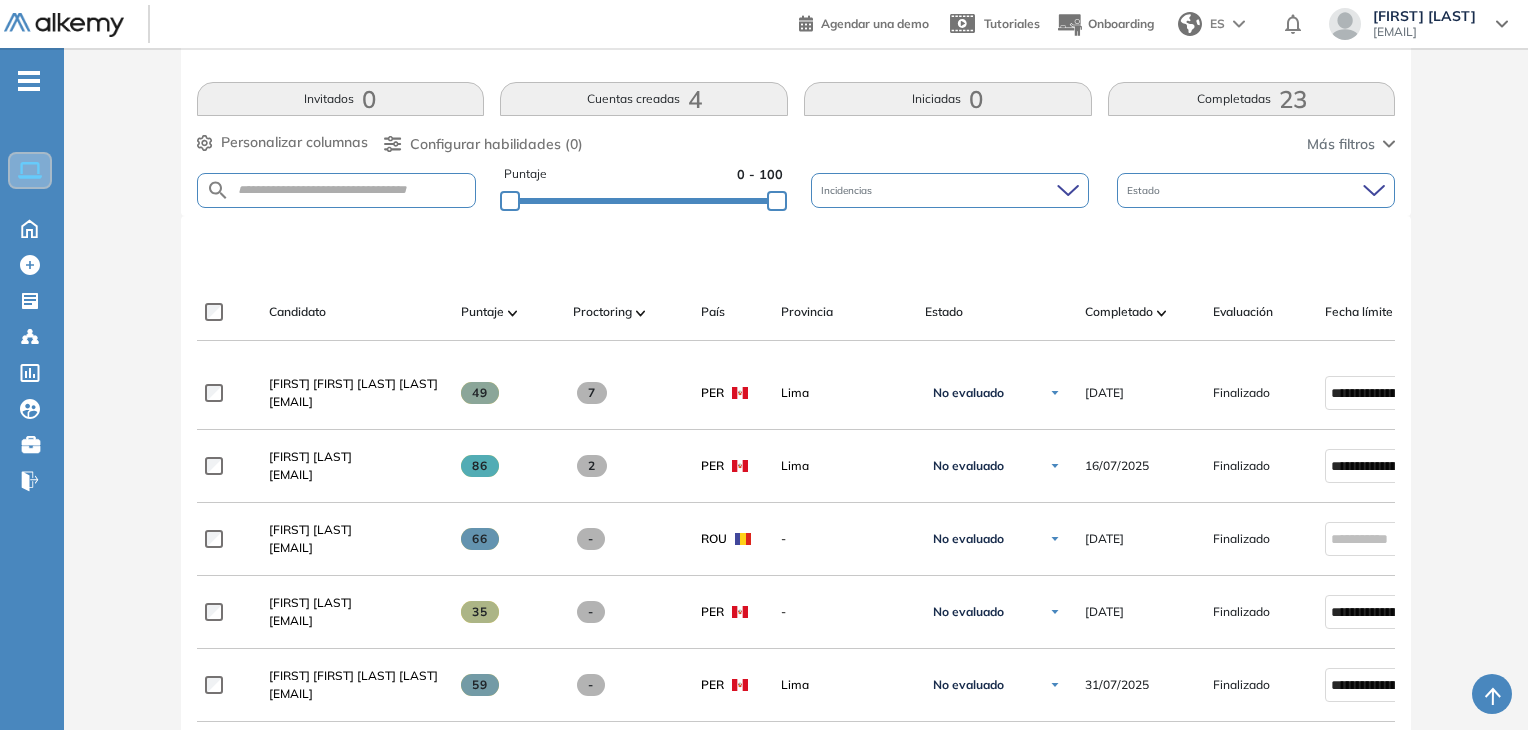 scroll, scrollTop: 200, scrollLeft: 0, axis: vertical 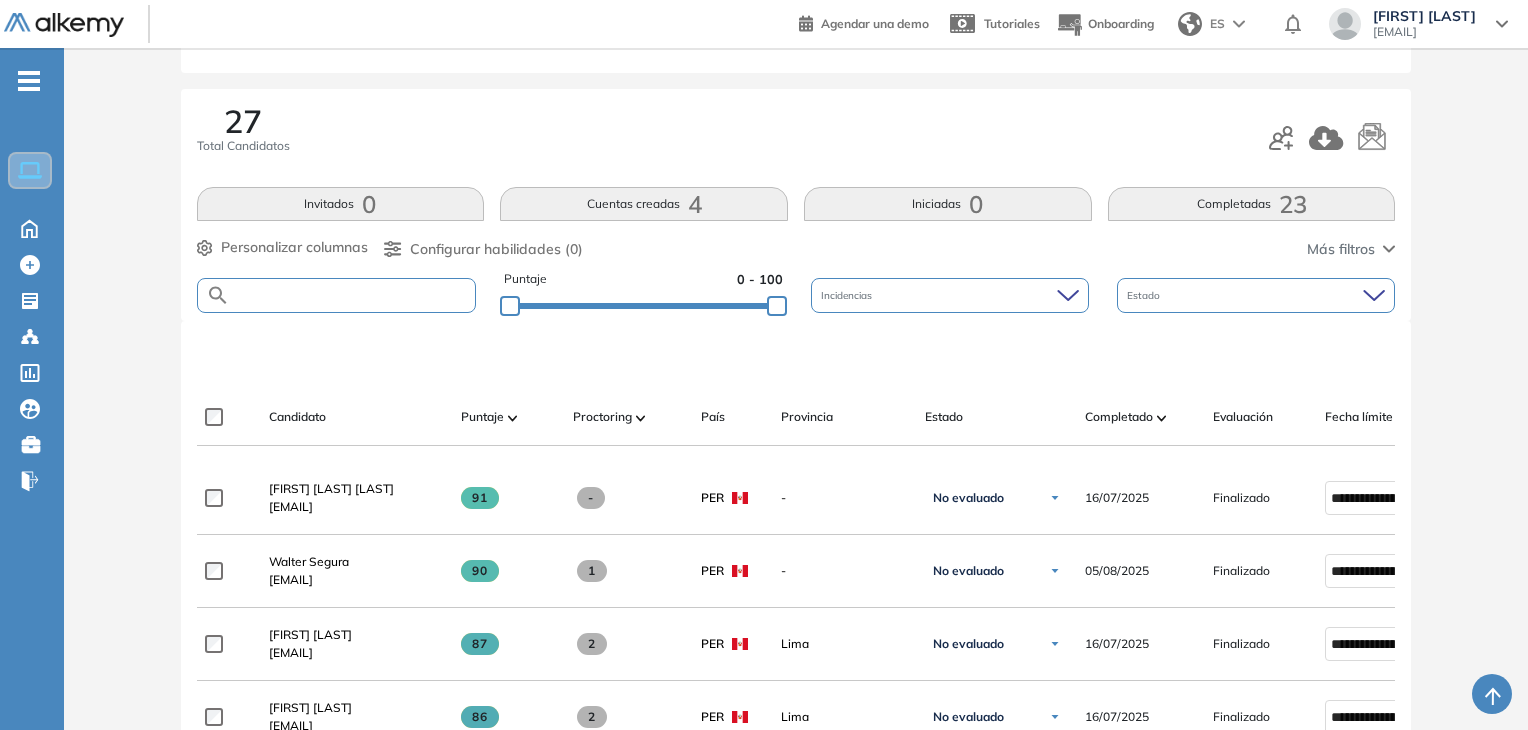 click at bounding box center [353, 295] 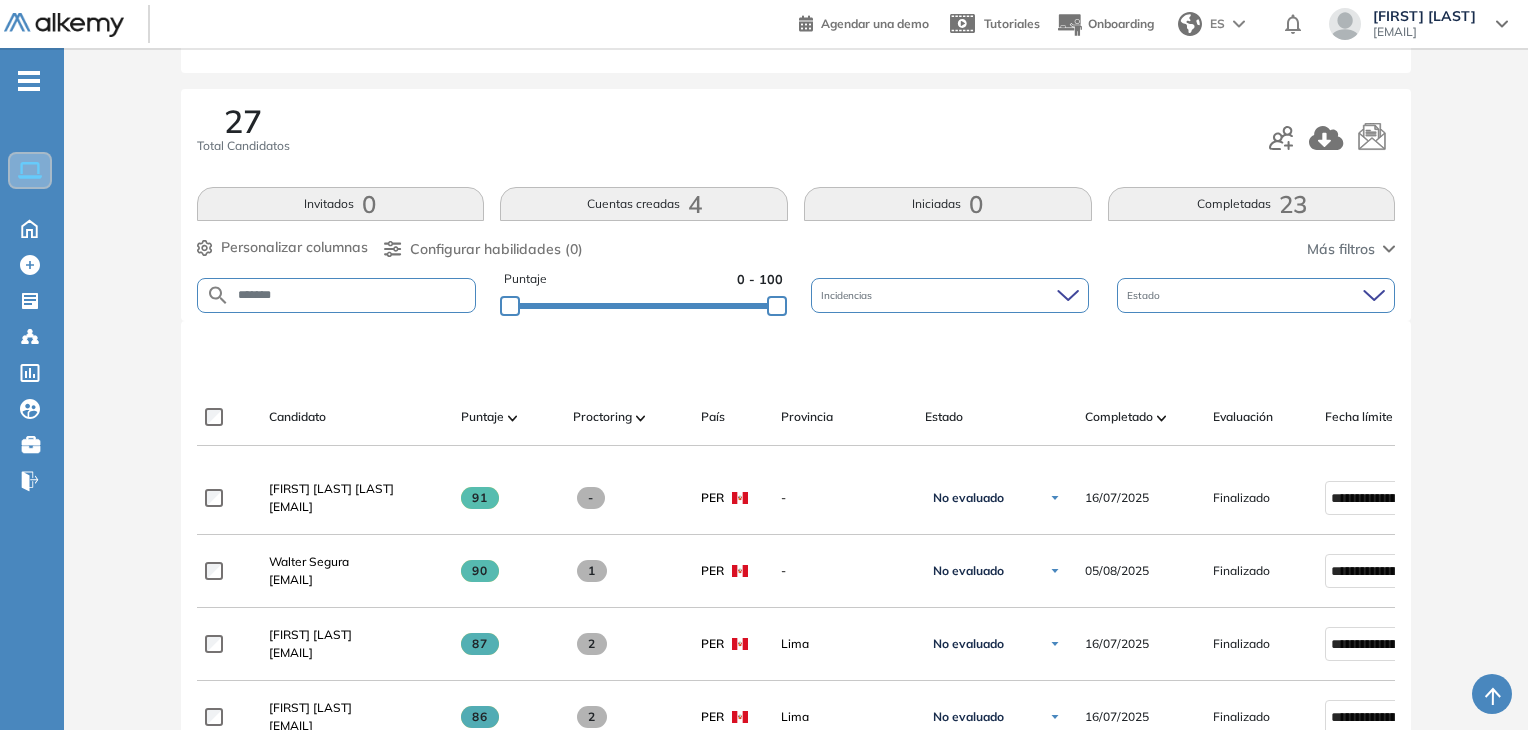 type on "*******" 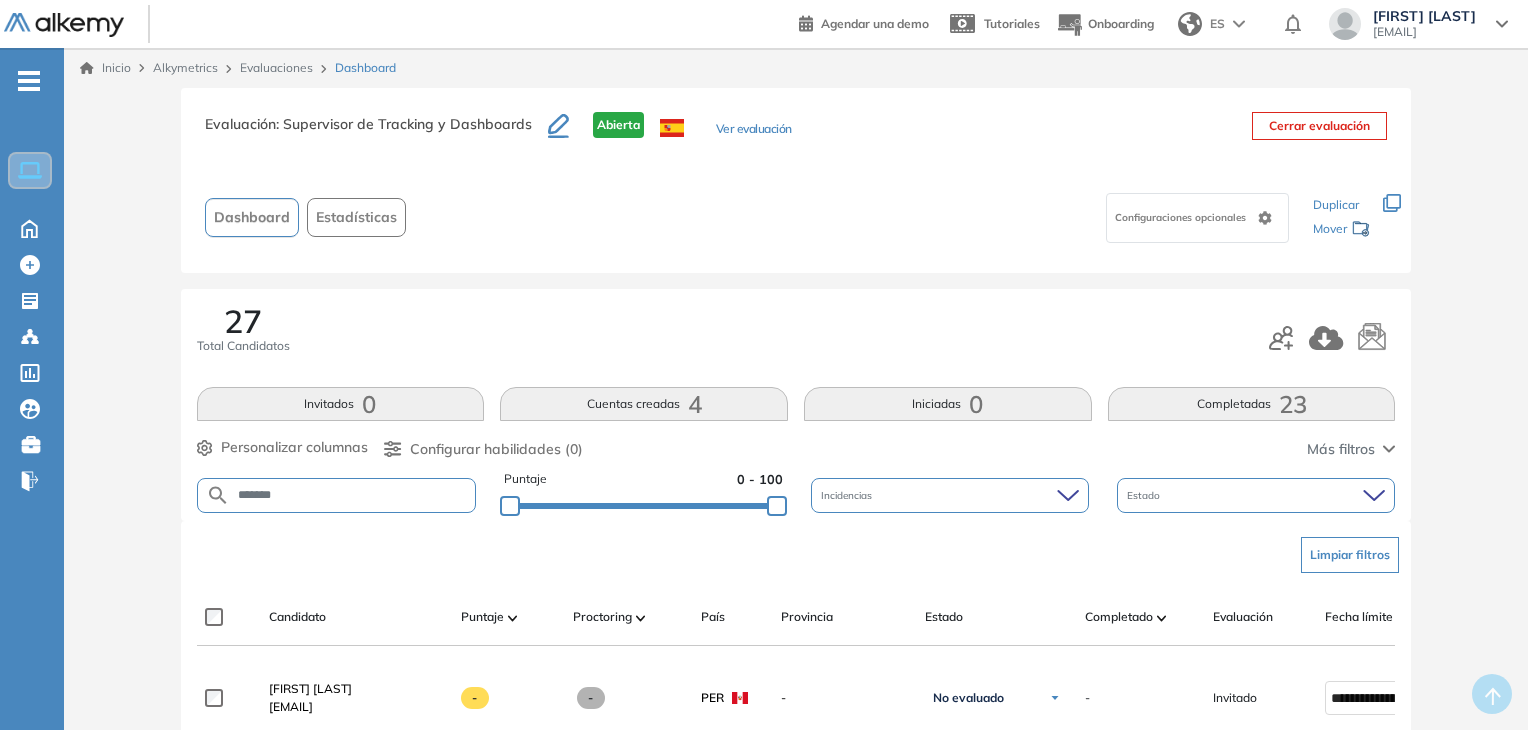 scroll, scrollTop: 300, scrollLeft: 0, axis: vertical 